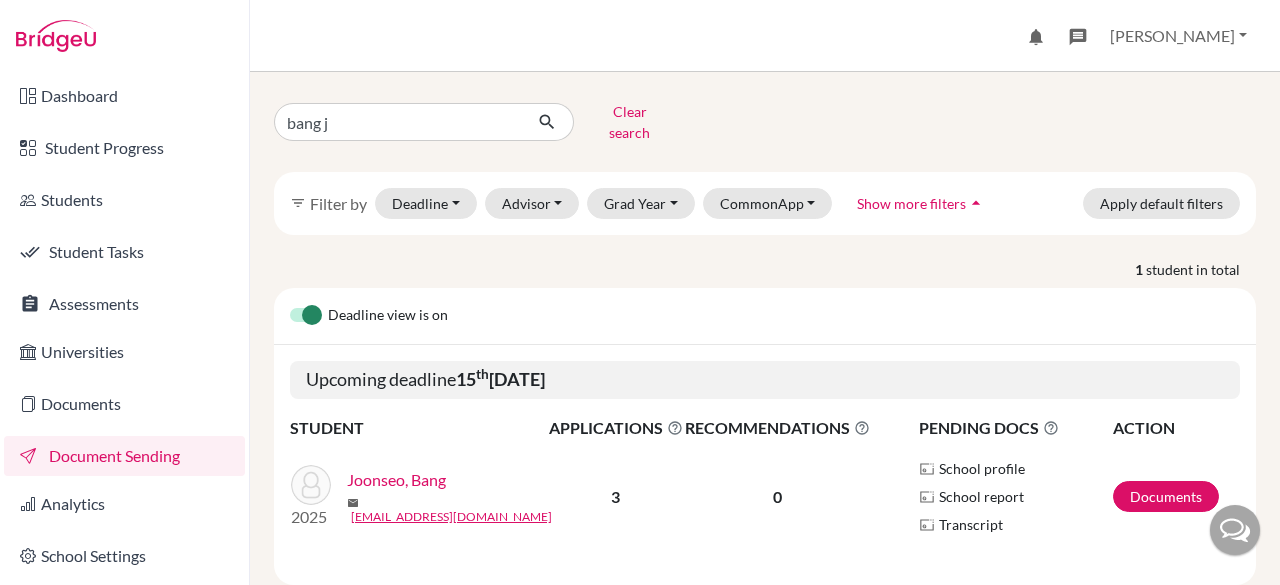 scroll, scrollTop: 0, scrollLeft: 0, axis: both 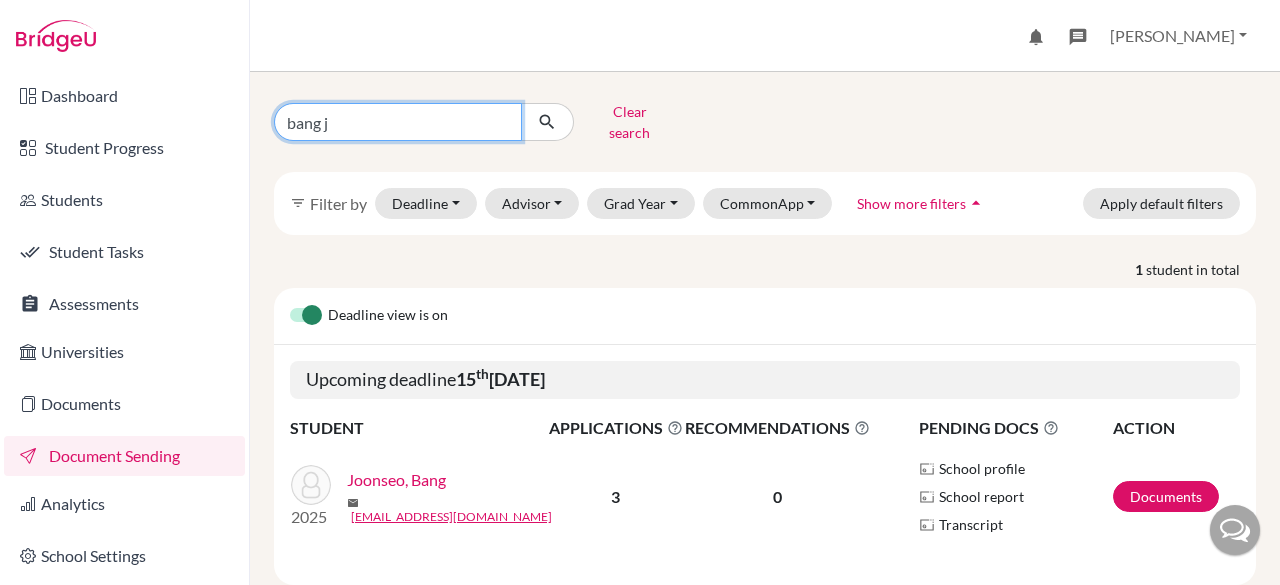 drag, startPoint x: 350, startPoint y: 125, endPoint x: 259, endPoint y: 122, distance: 91.04944 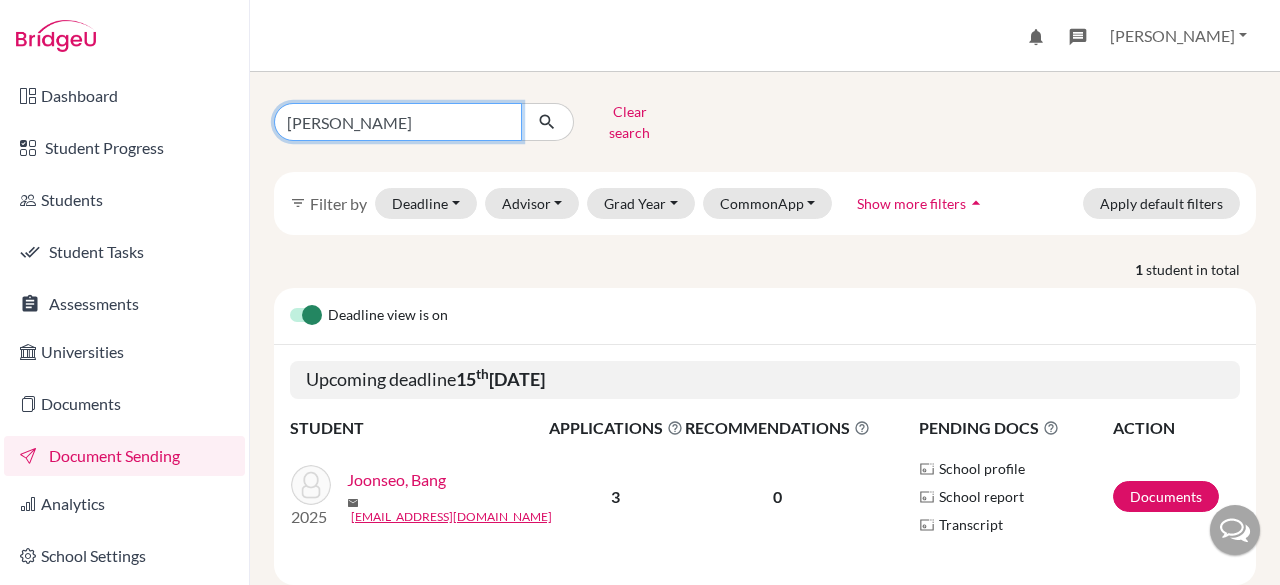 type on "wang xi" 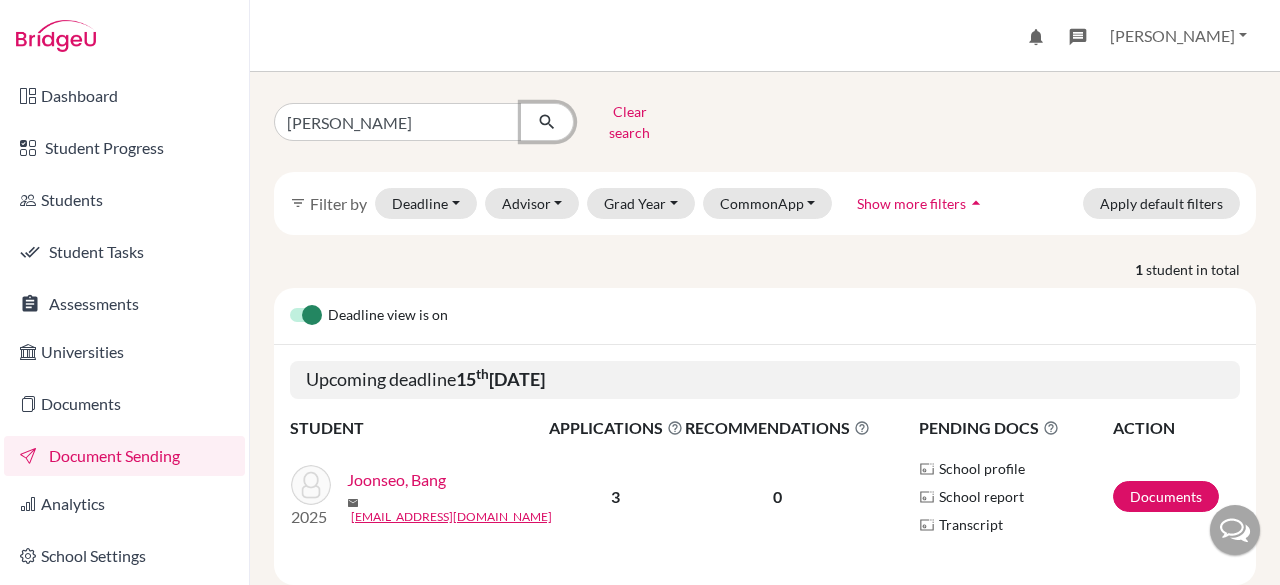 click at bounding box center [547, 122] 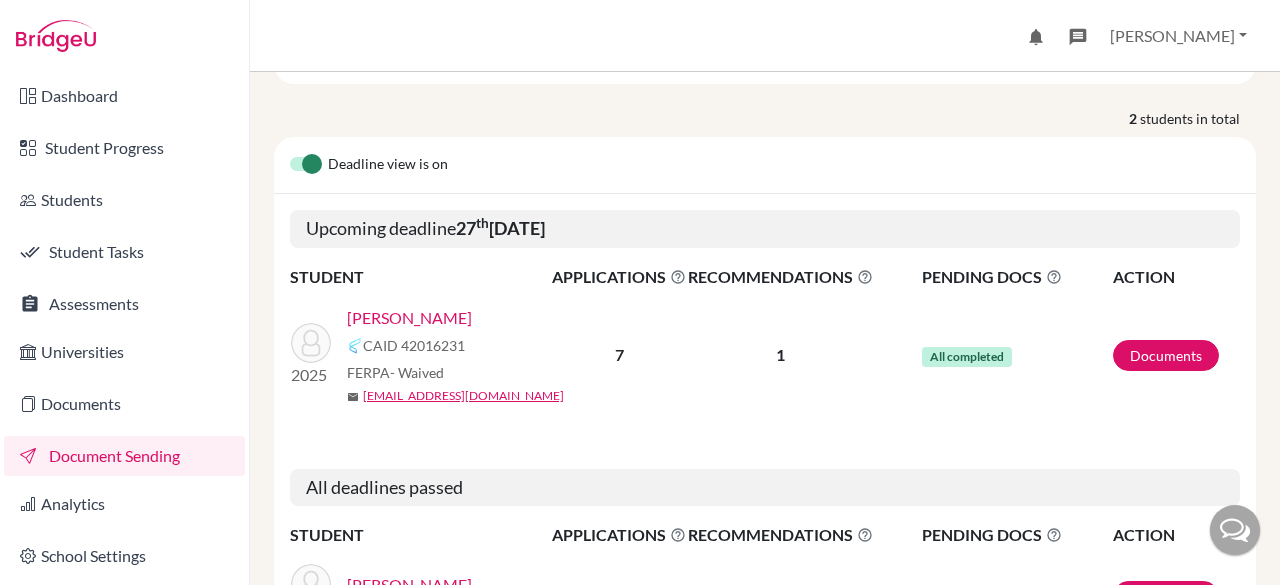 scroll, scrollTop: 152, scrollLeft: 0, axis: vertical 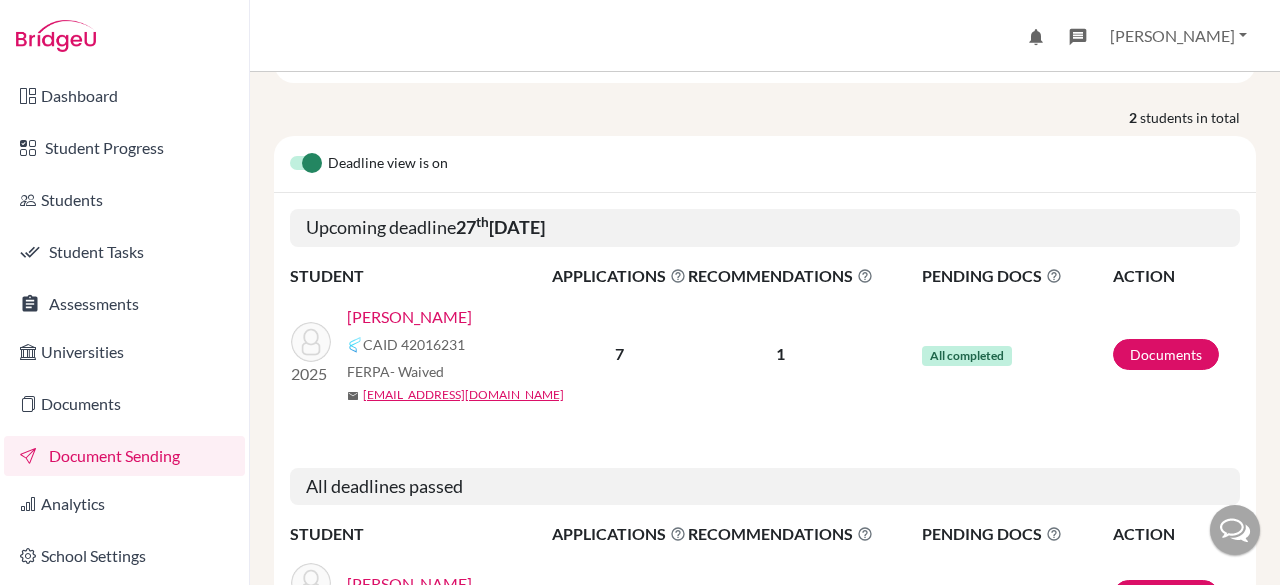 click on "[PERSON_NAME]" at bounding box center [409, 317] 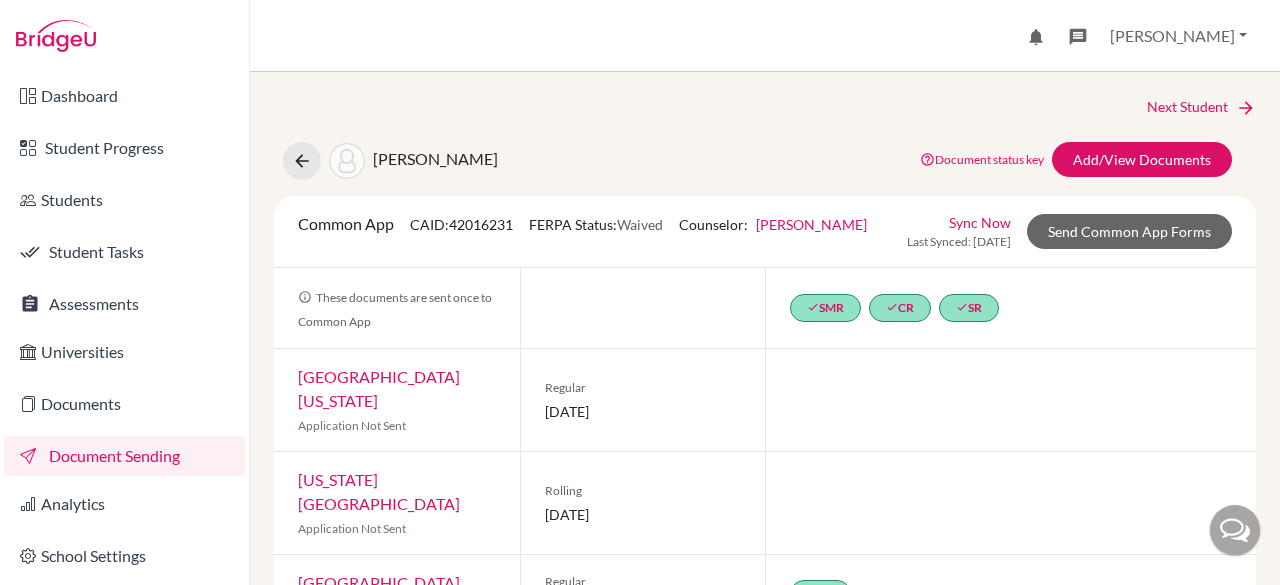 scroll, scrollTop: 0, scrollLeft: 0, axis: both 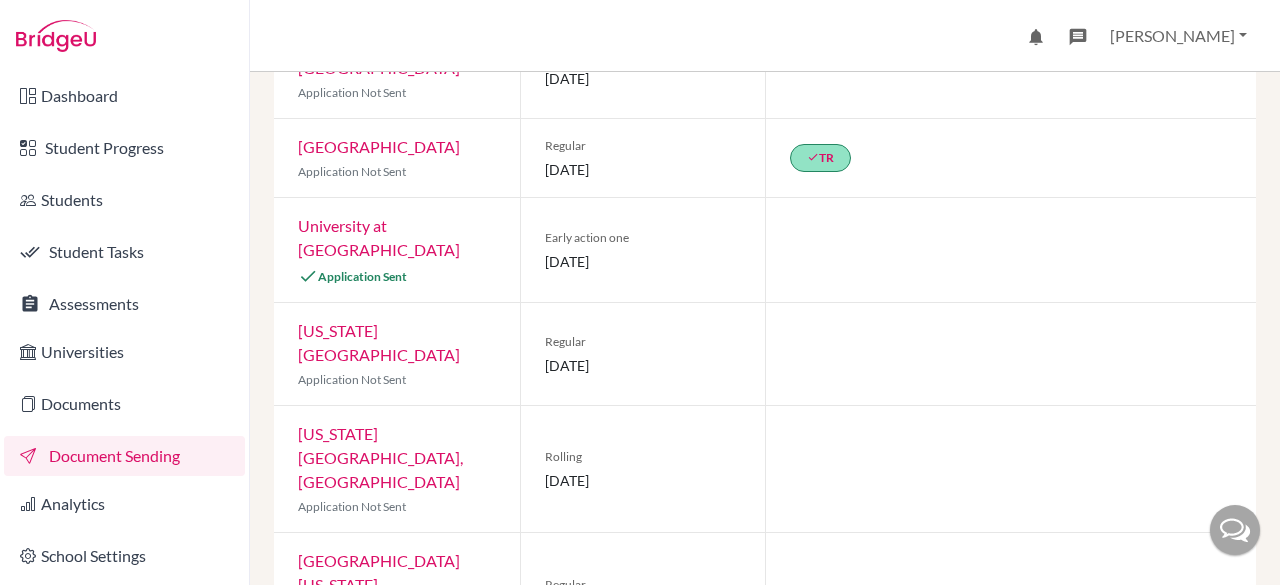 click on "University at [GEOGRAPHIC_DATA]" at bounding box center [379, 237] 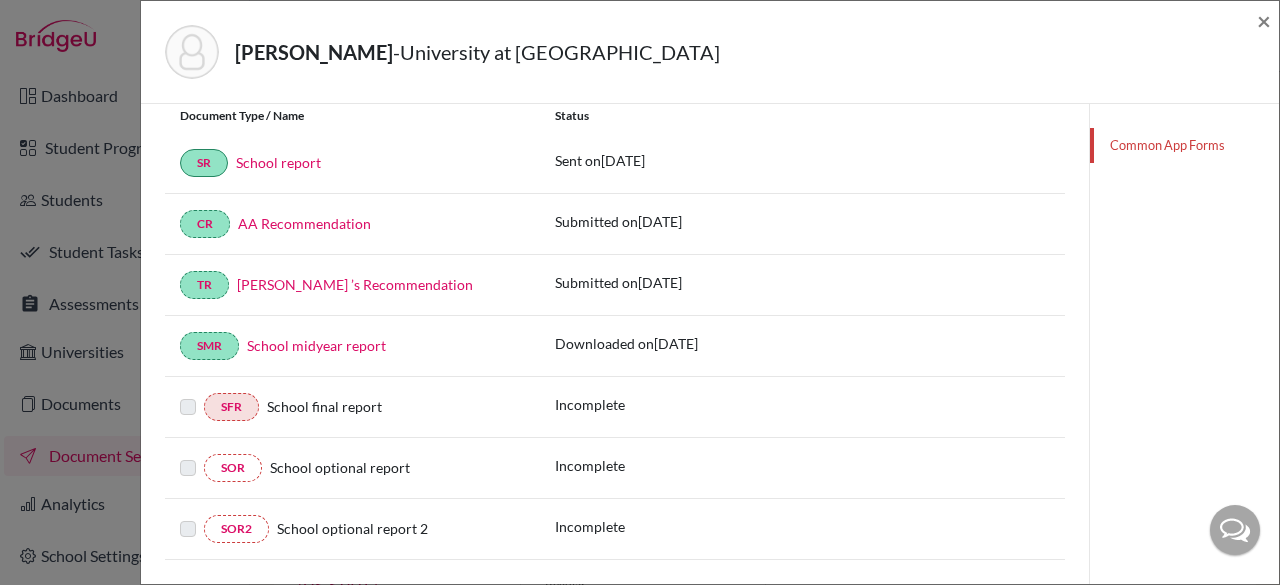 scroll, scrollTop: 331, scrollLeft: 0, axis: vertical 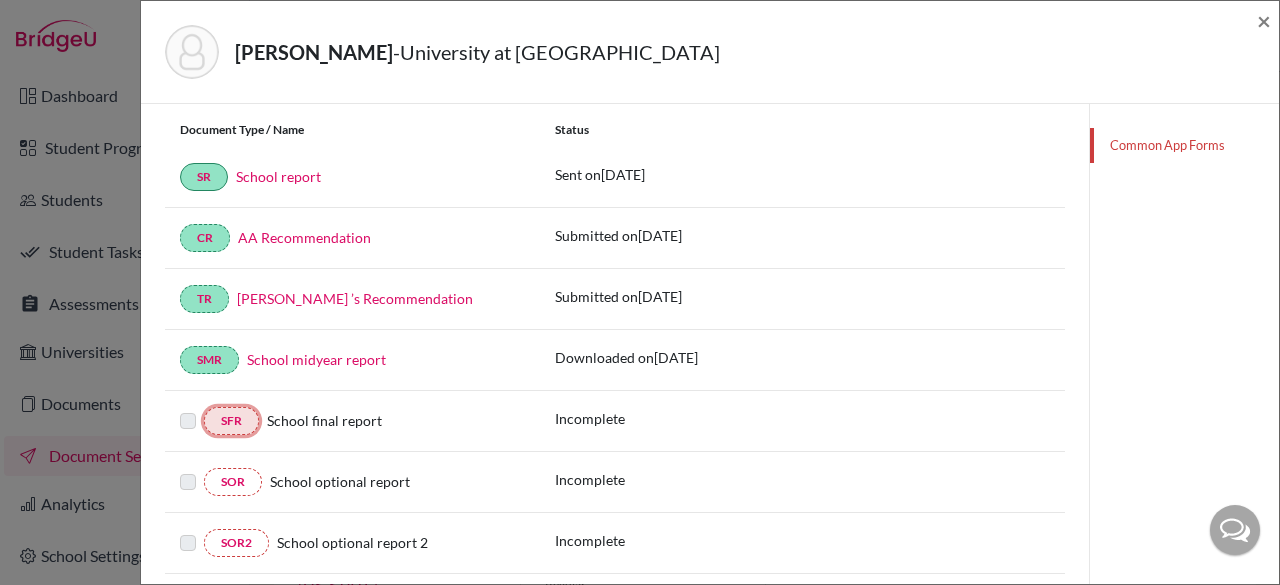 click on "SFR" at bounding box center [231, 421] 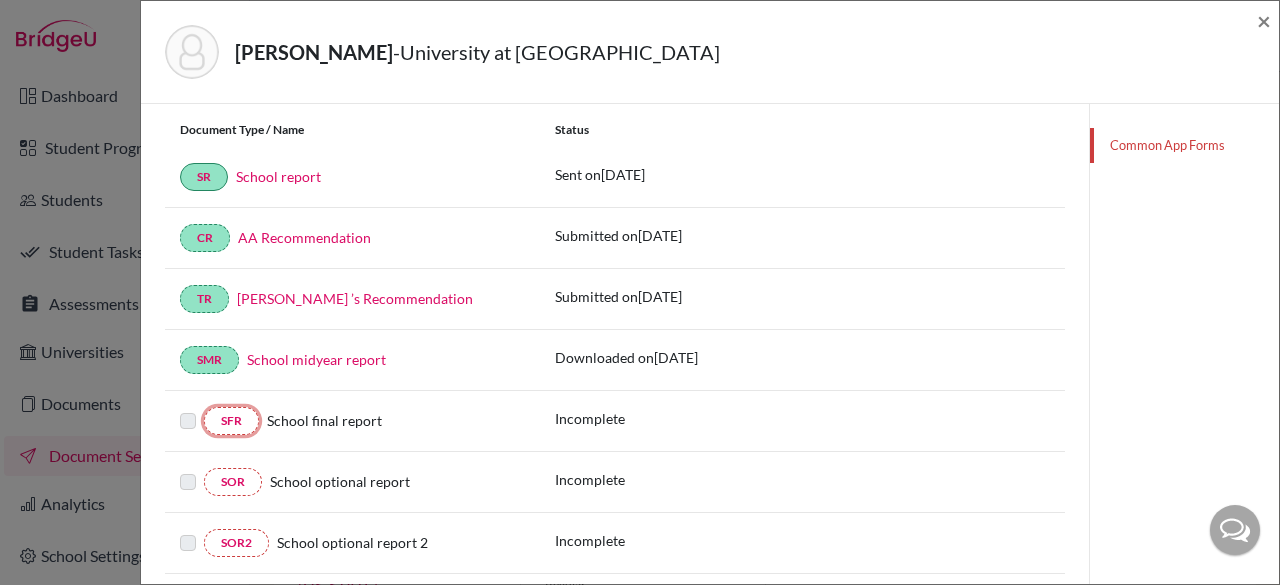 scroll, scrollTop: 383, scrollLeft: 0, axis: vertical 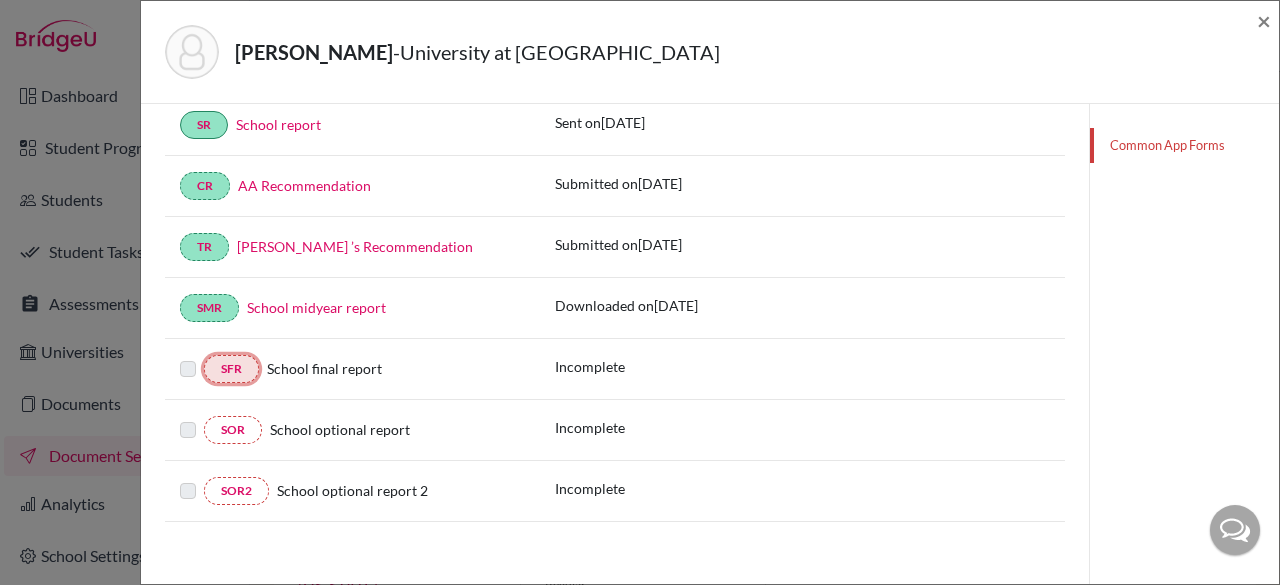 click on "SFR" at bounding box center [231, 369] 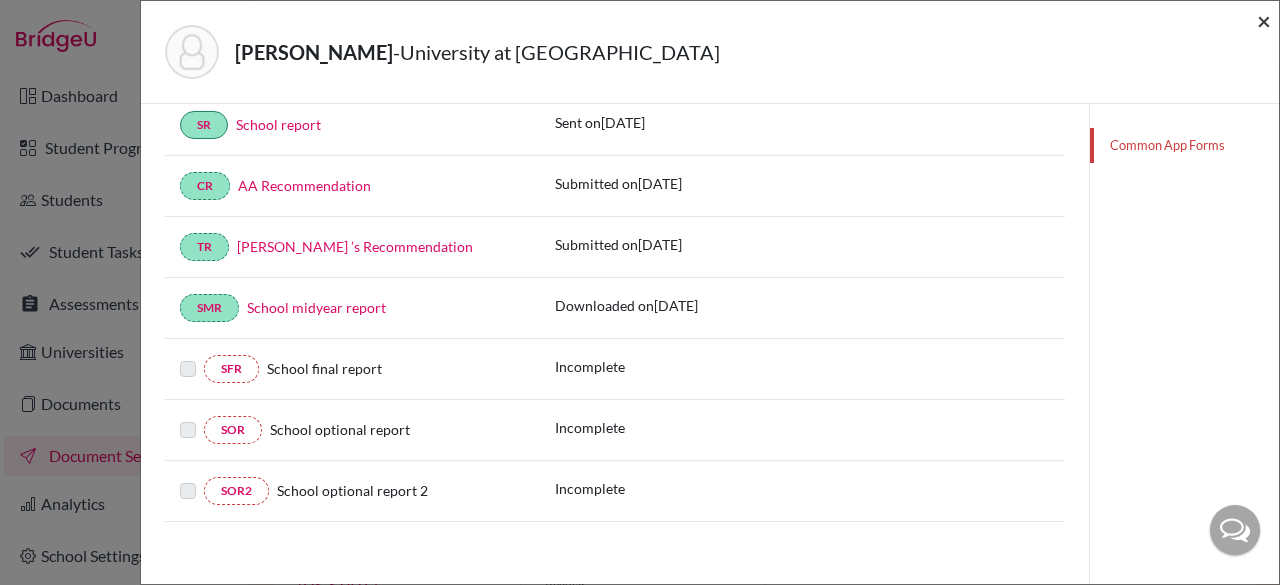 click on "×" at bounding box center (1264, 20) 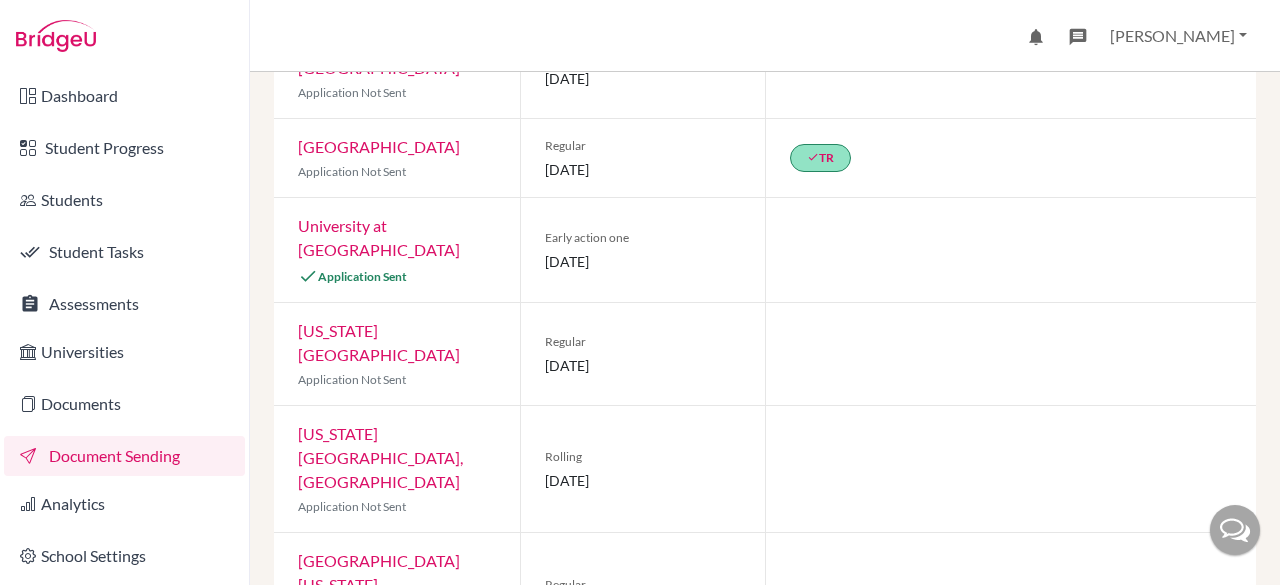 scroll, scrollTop: 0, scrollLeft: 0, axis: both 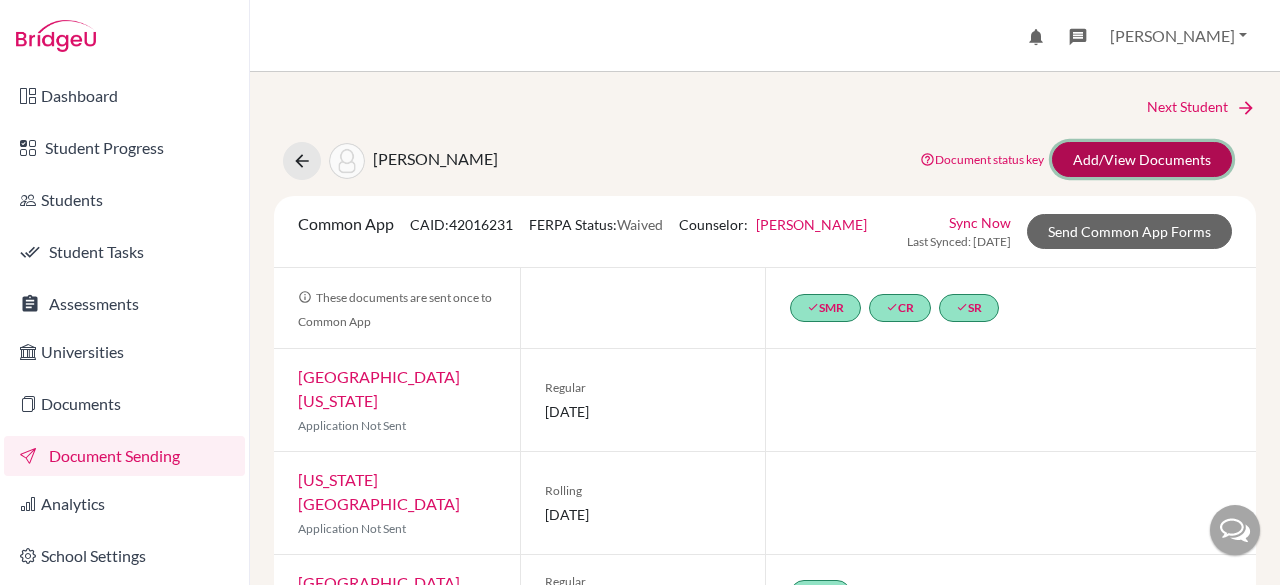 click on "Add/View Documents" at bounding box center (1142, 159) 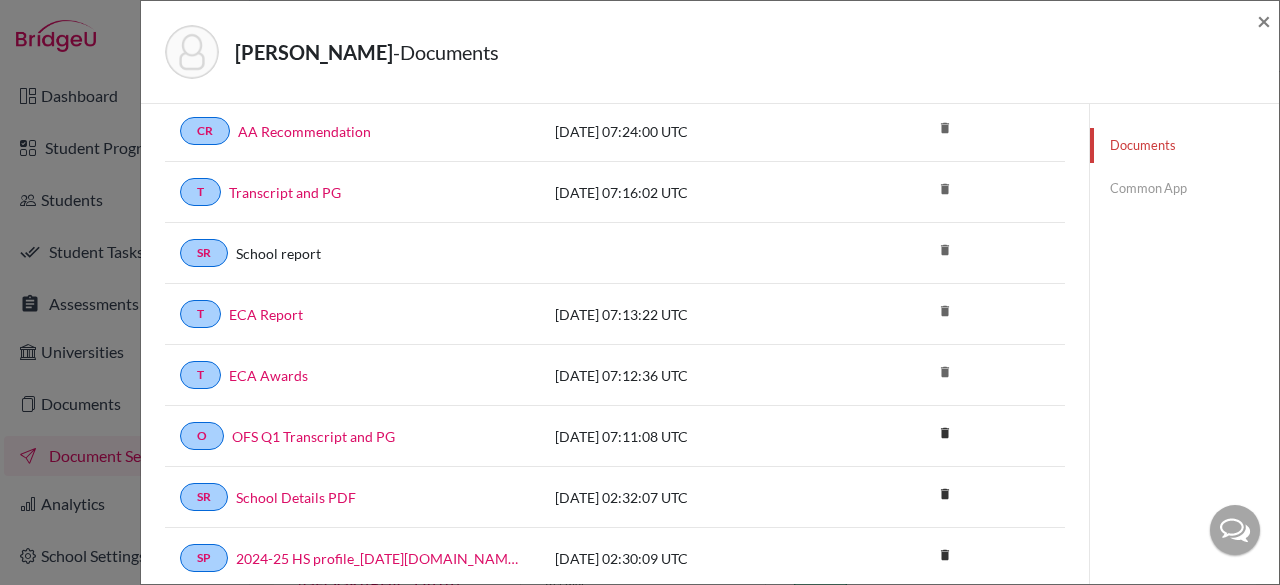 scroll, scrollTop: 0, scrollLeft: 0, axis: both 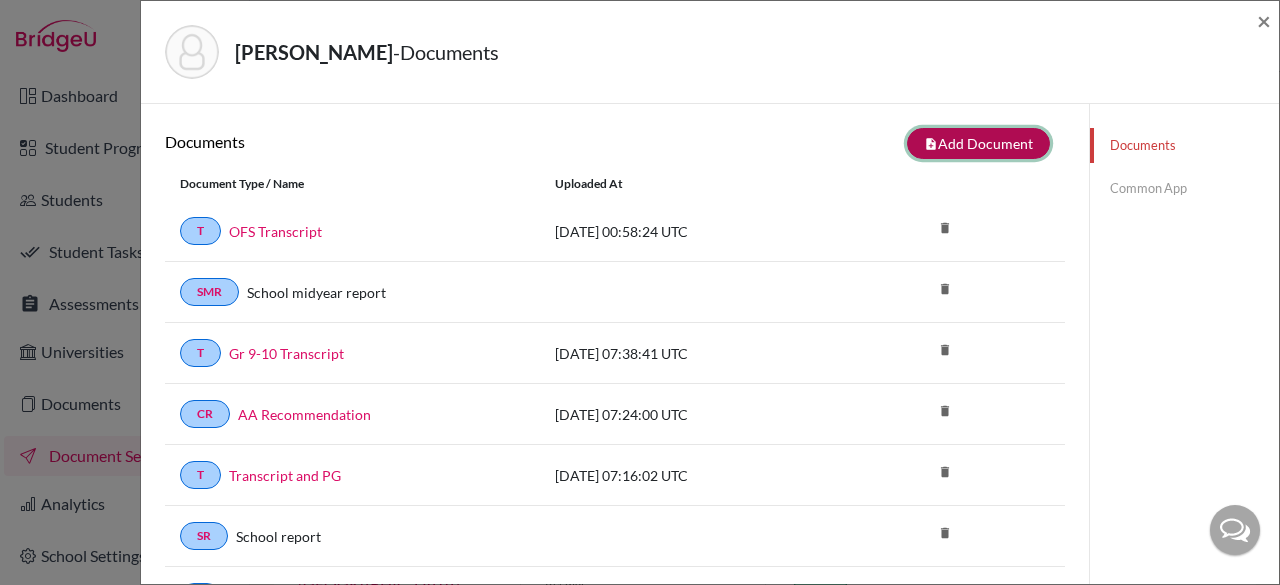 click on "note_add  Add Document" at bounding box center (978, 143) 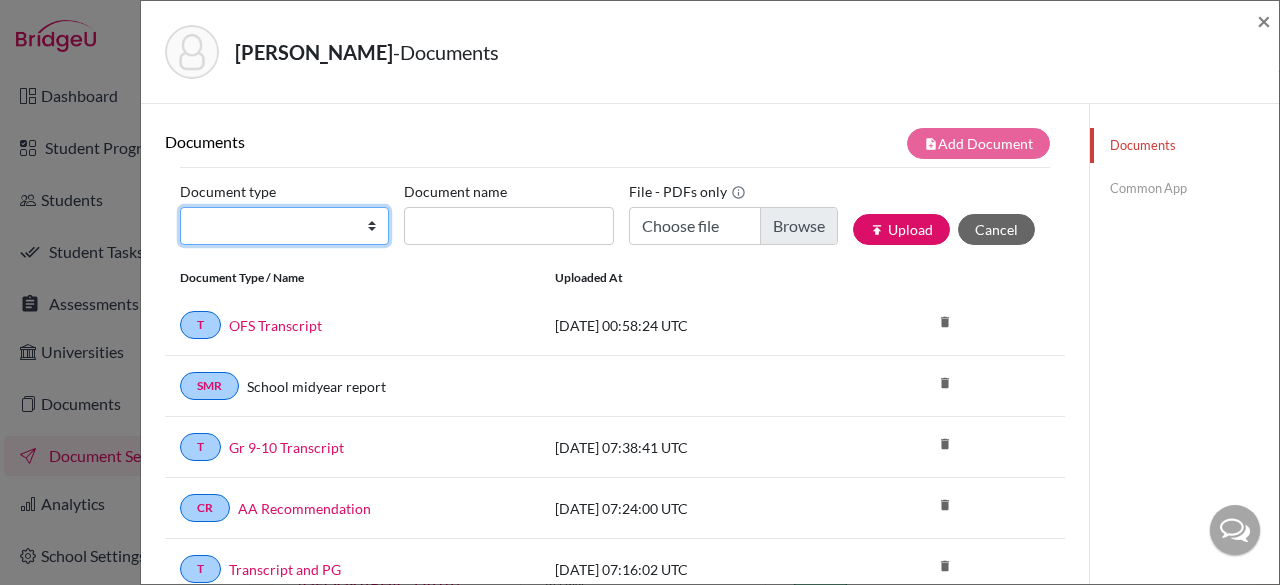 click on "Change explanation for Common App reports Counselor recommendation International official results School profile School report Teacher recommendation Transcript Transcript Courses Other" at bounding box center [284, 226] 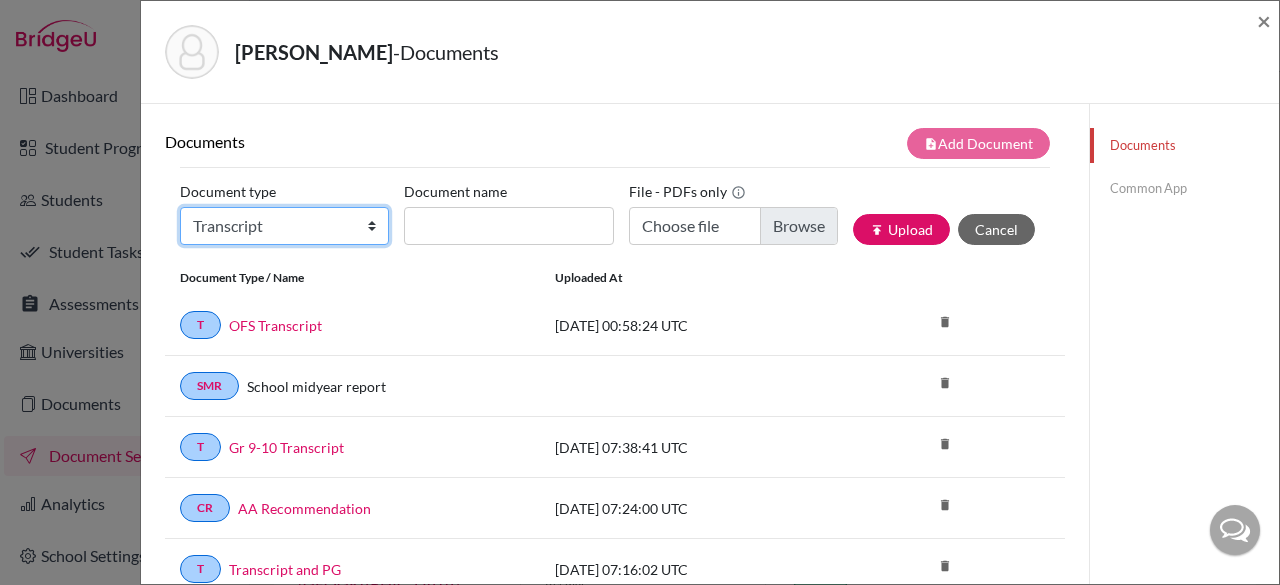 click on "Change explanation for Common App reports Counselor recommendation International official results School profile School report Teacher recommendation Transcript Transcript Courses Other" at bounding box center [284, 226] 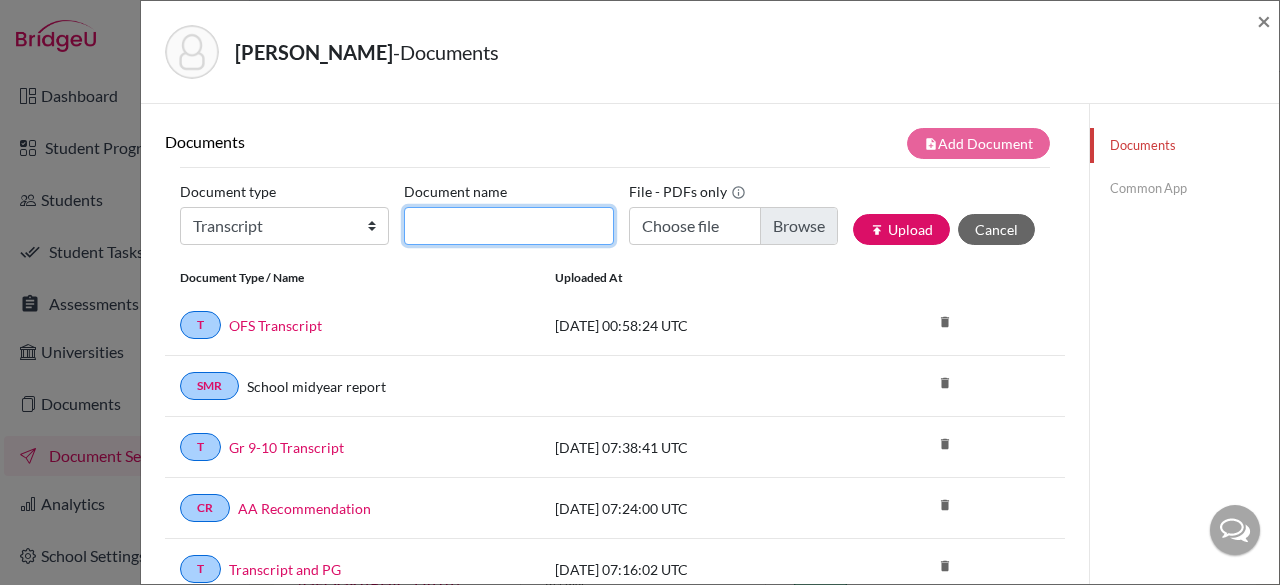click on "Document name" 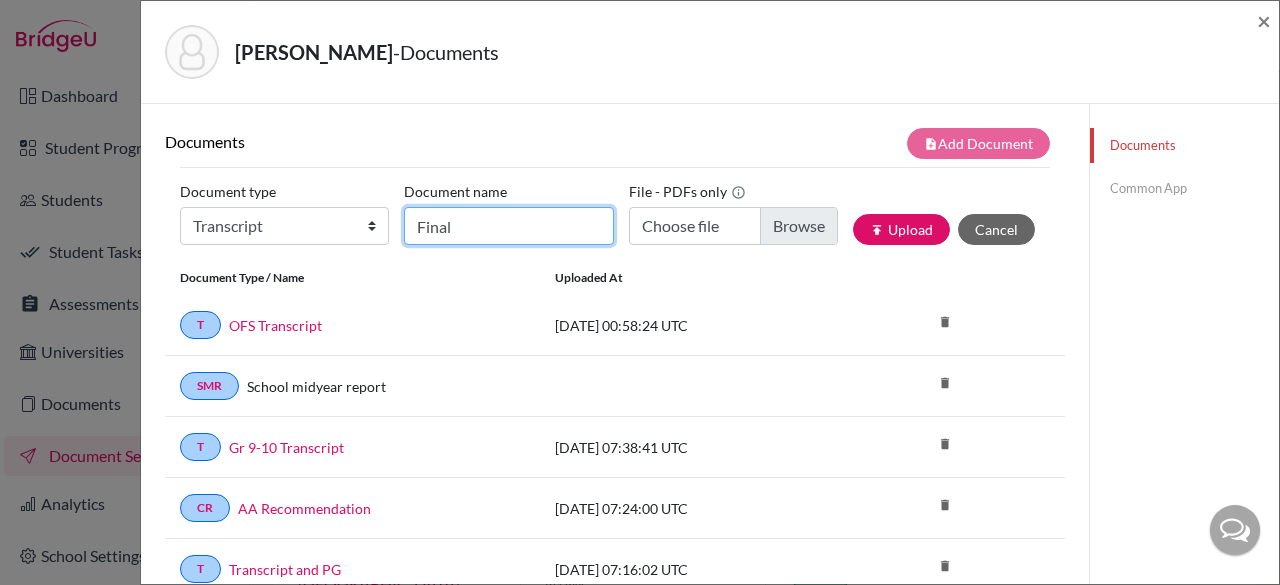 type on "Final" 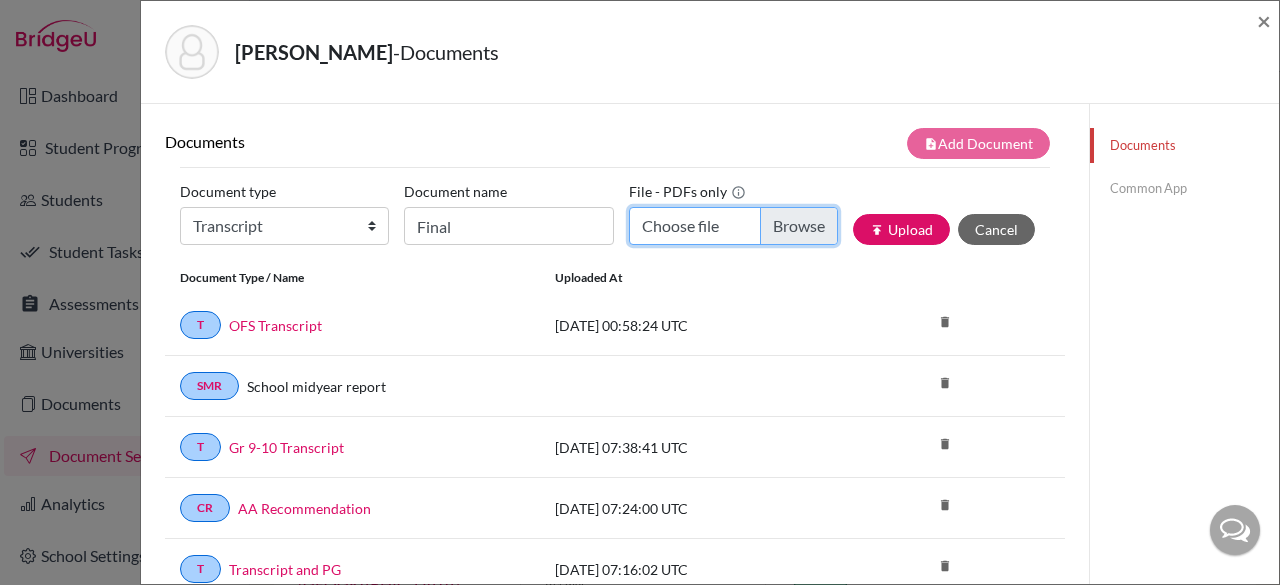 click on "Choose file" at bounding box center [733, 226] 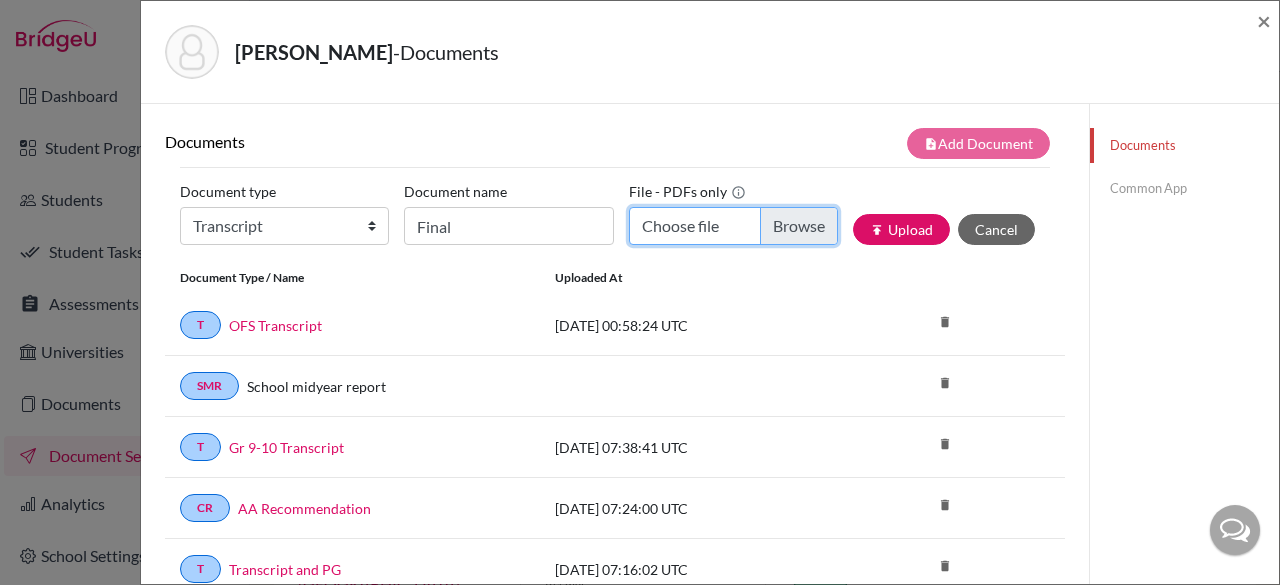 type on "C:\fakepath\hs-academic-transcript-86854.pdf" 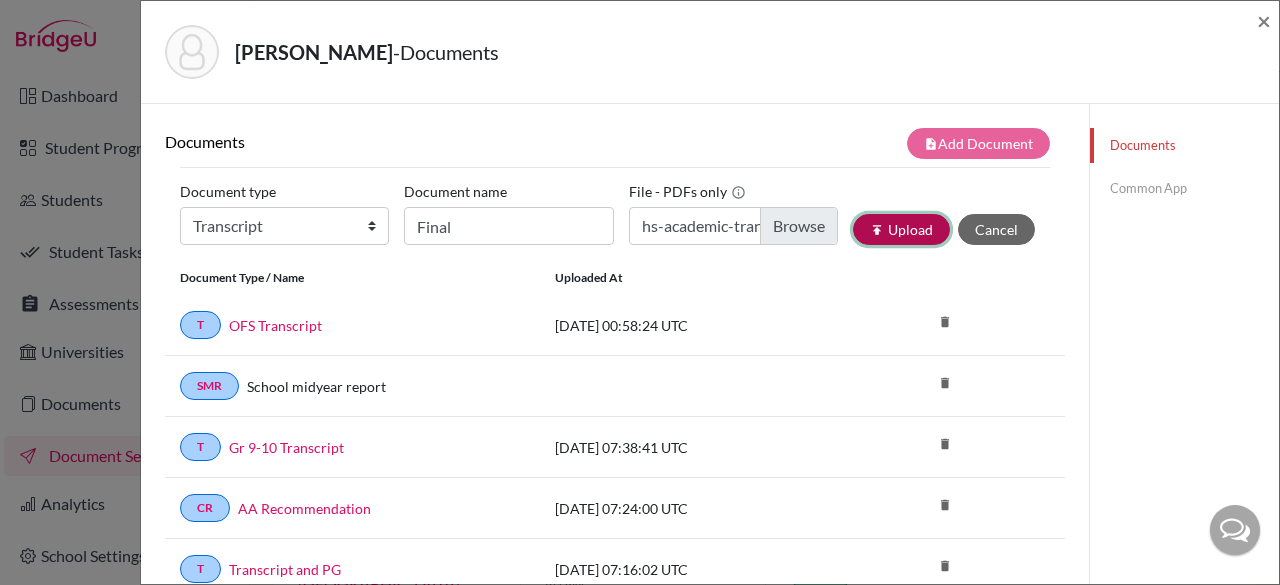 click on "publish  Upload" at bounding box center (901, 229) 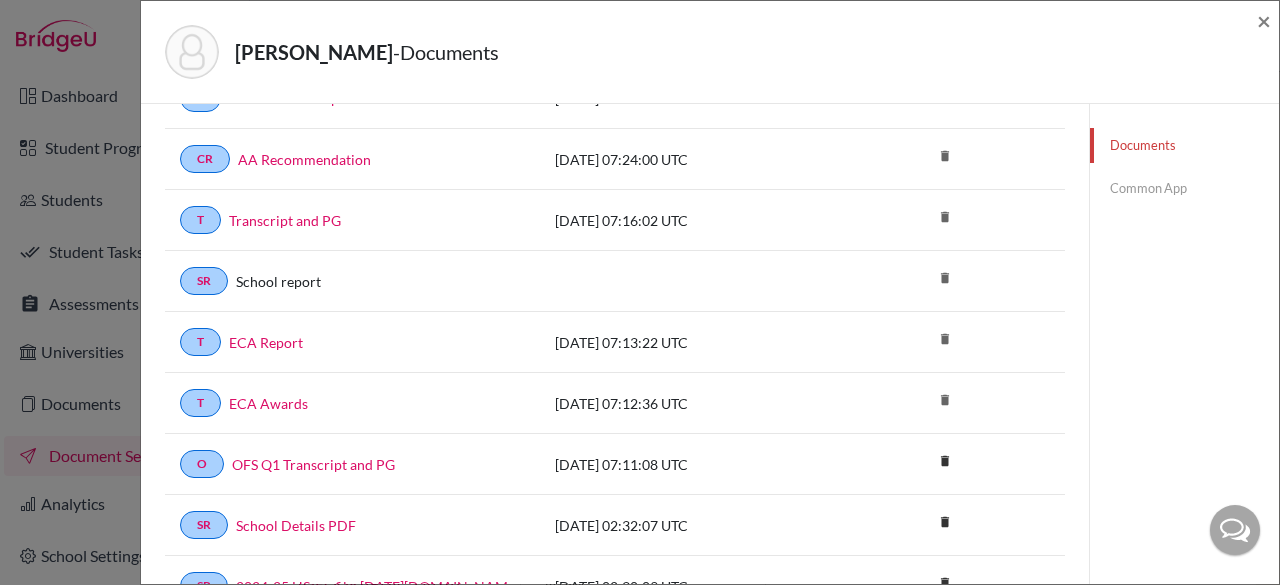 scroll, scrollTop: 0, scrollLeft: 0, axis: both 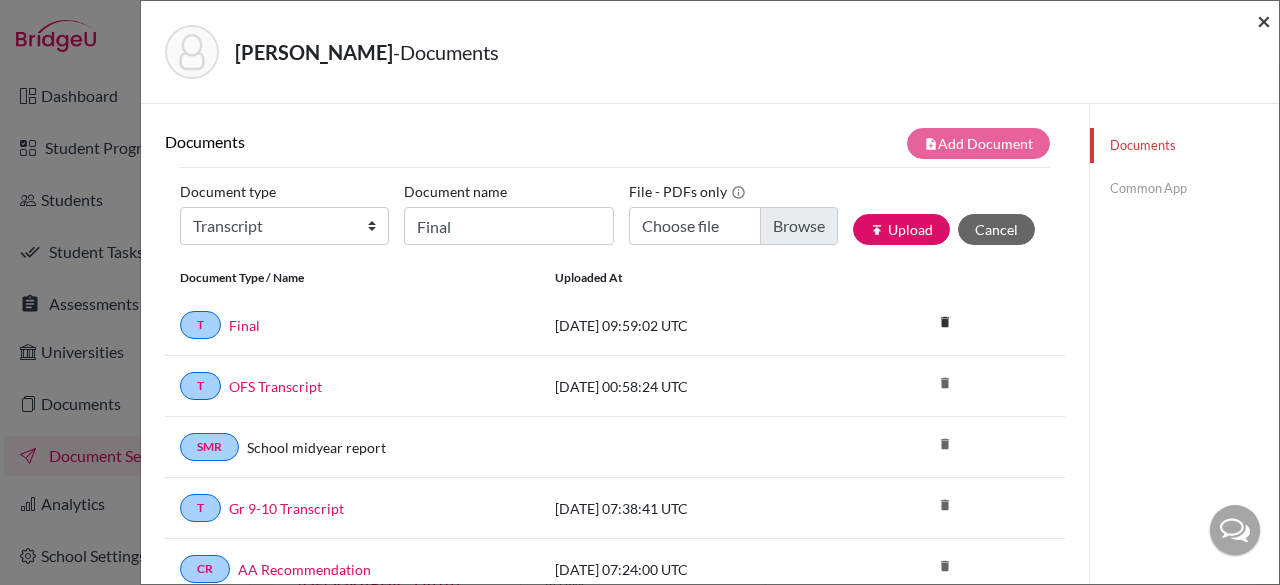 click on "×" at bounding box center (1264, 20) 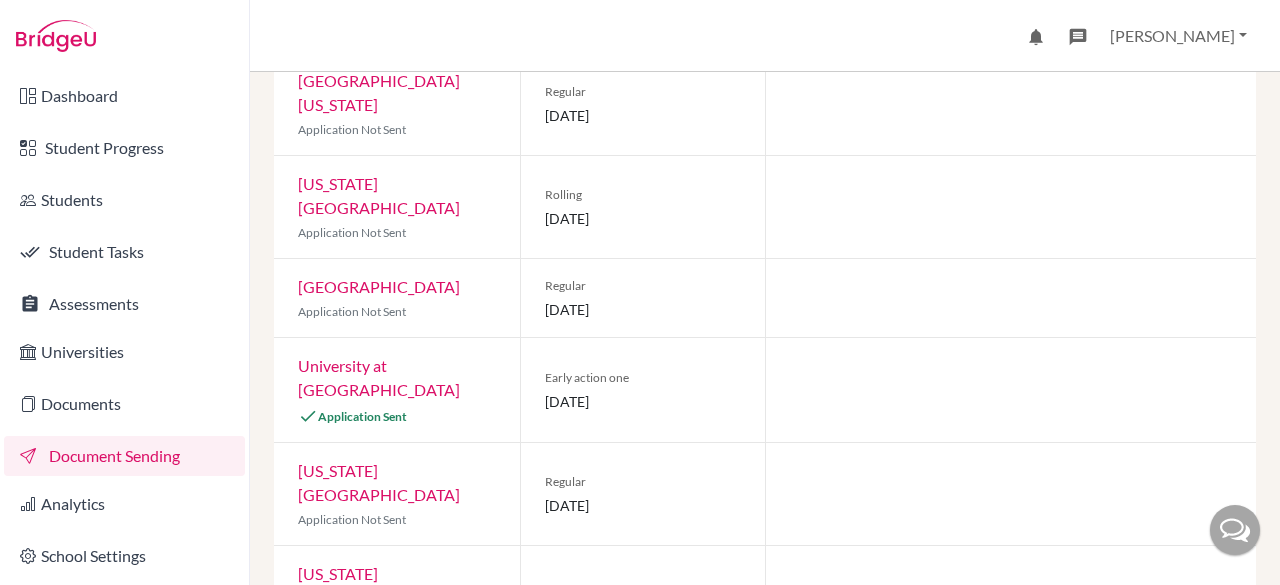 scroll, scrollTop: 0, scrollLeft: 0, axis: both 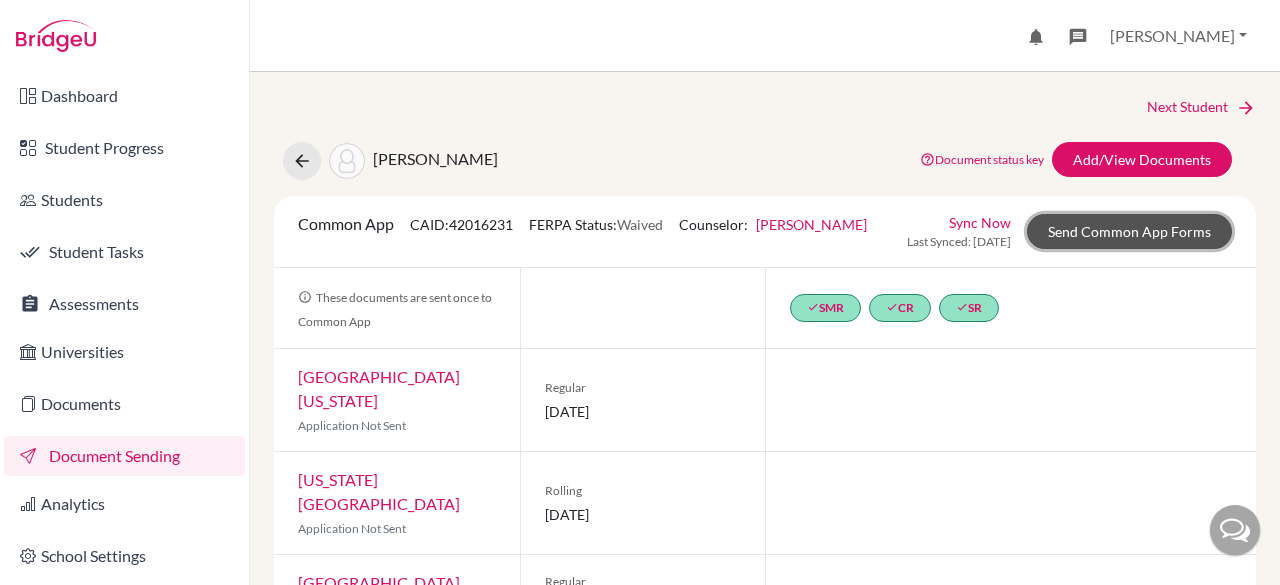 click on "Send Common App Forms" at bounding box center (1129, 231) 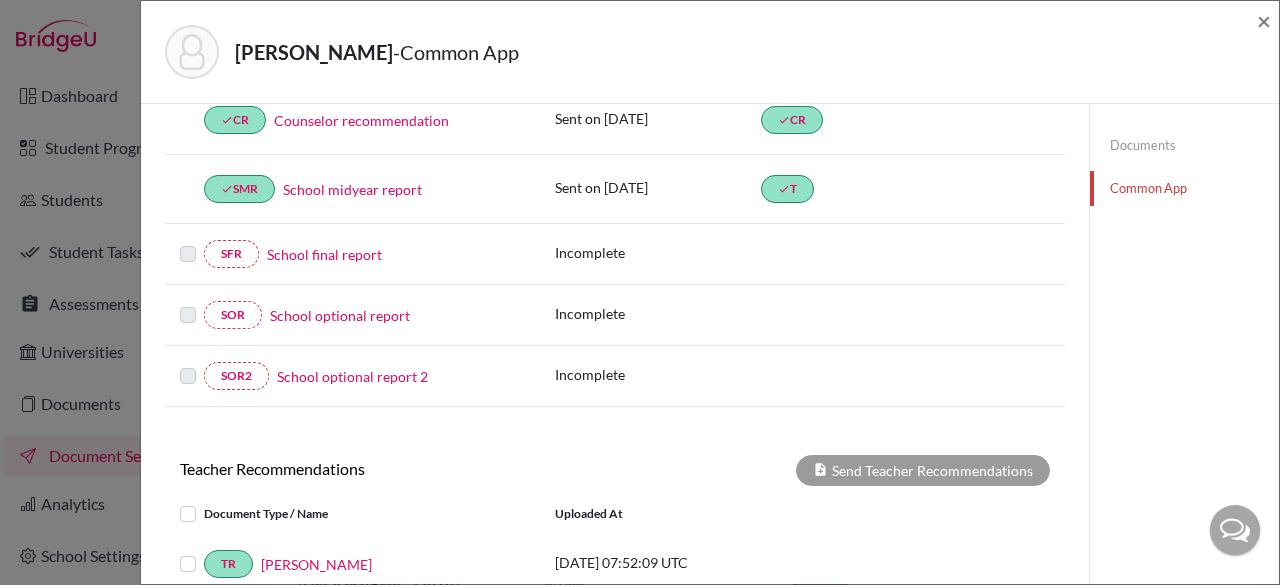 scroll, scrollTop: 453, scrollLeft: 0, axis: vertical 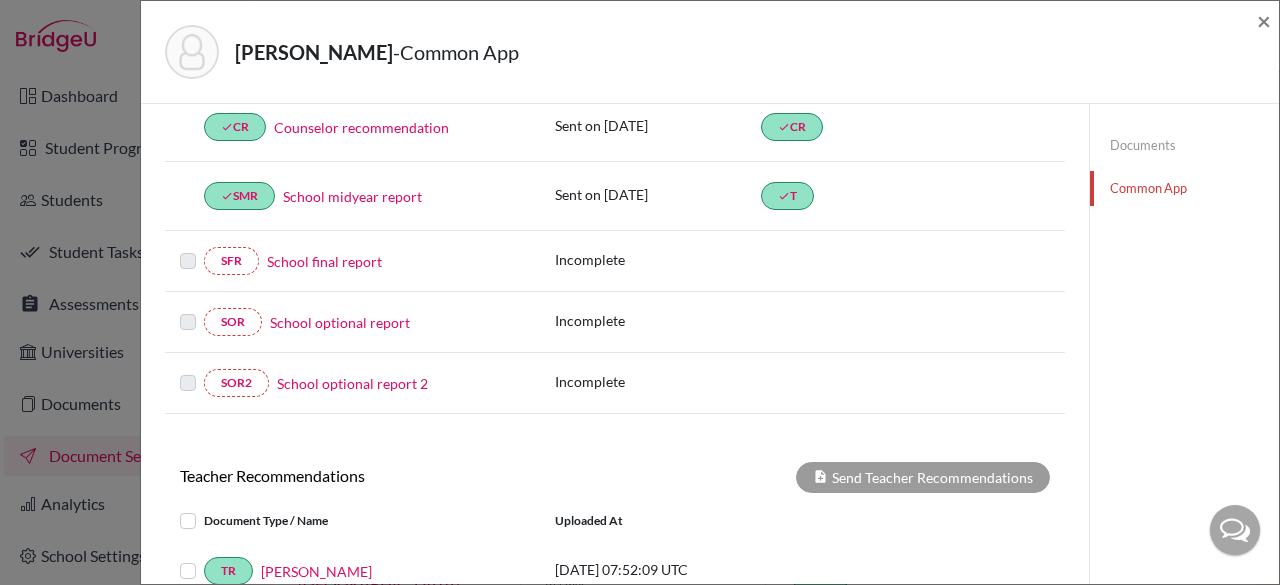 click on "School final report" at bounding box center (324, 261) 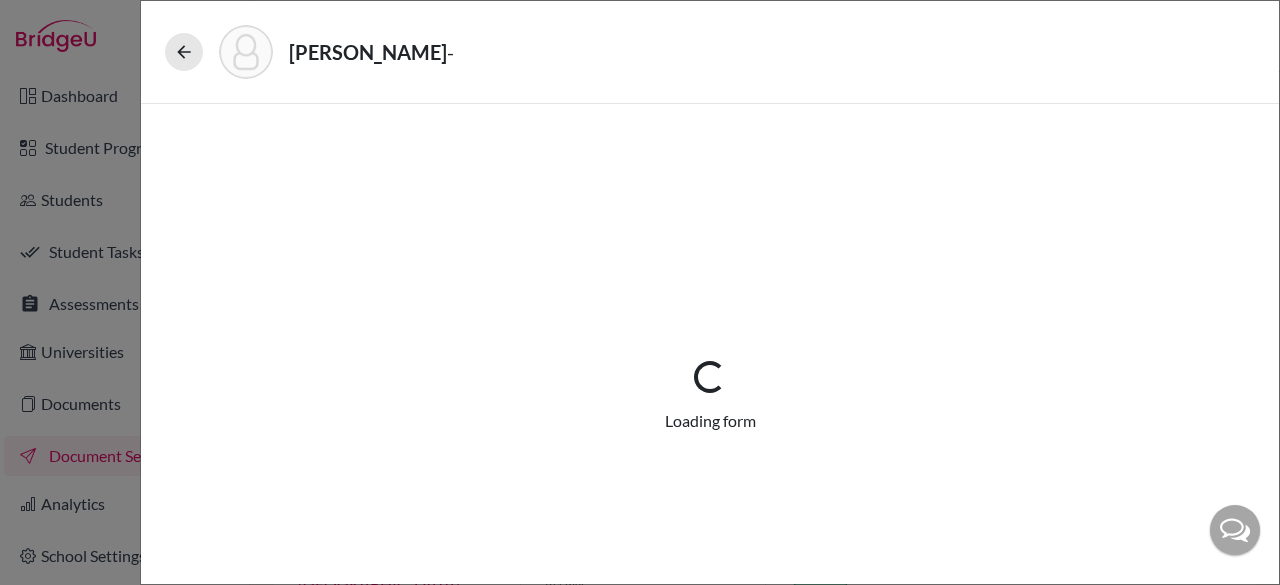 select on "5" 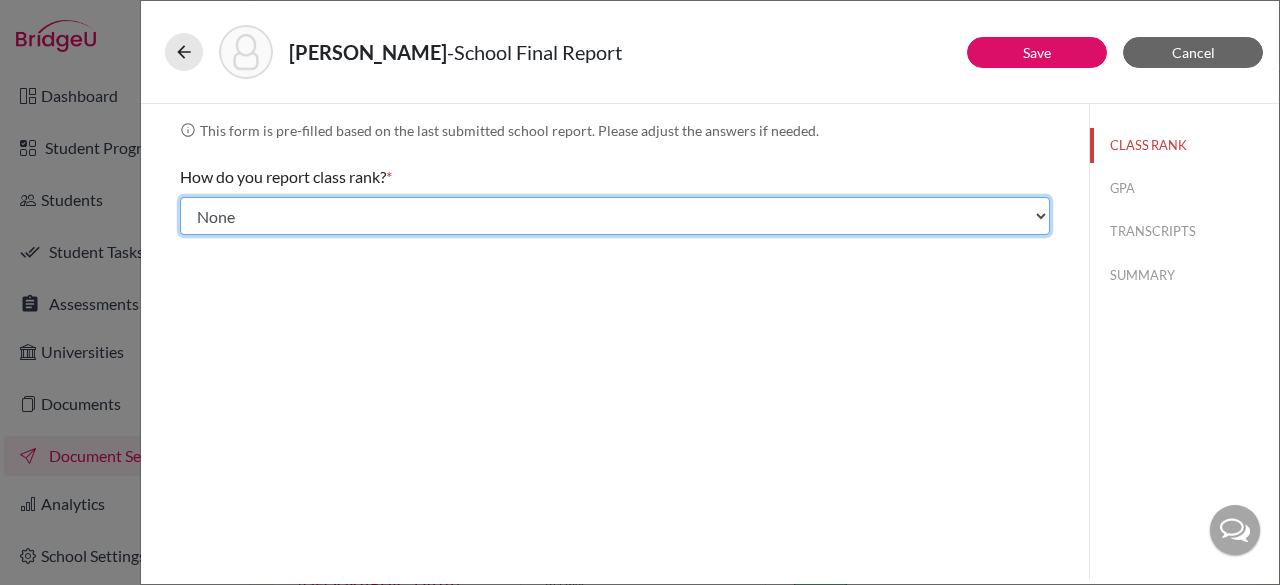 click on "Select... Exact Decile Quintile Quartile None" 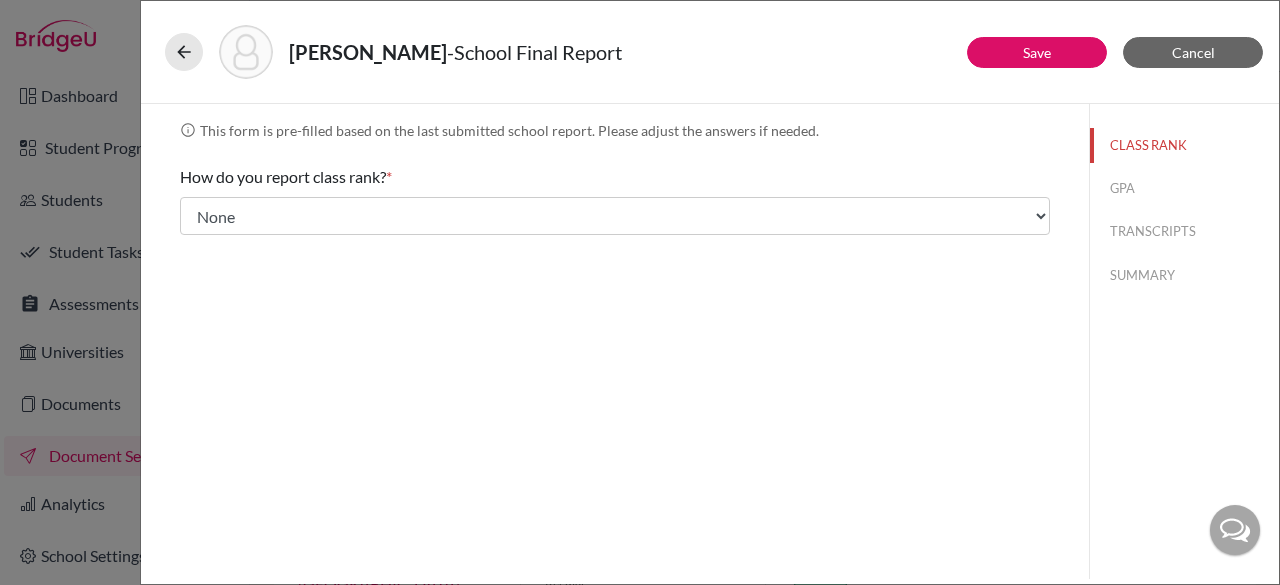 click on "info This form is pre-filled based on the last submitted school report. Please adjust the answers if needed. How do you report class rank?  * Select... Exact Decile Quintile Quartile None Applicant's class rank How many additional students share this rank? Applicant's decile rank Select... Top 10% Top 20% Top 30% Top 40% Top 50% Top 60% Top 70% Top 80% Top 90% Top 100% Applicant's quintile rank Select... Top 20% Top 40% Top 60% Top 80% Top 100% Applicant's quartile rank Select... Top 25% Top 50% Top 75% Top 100% Rank weighting Weighted Unweighted From (start date) Ending (final date)" at bounding box center (615, 341) 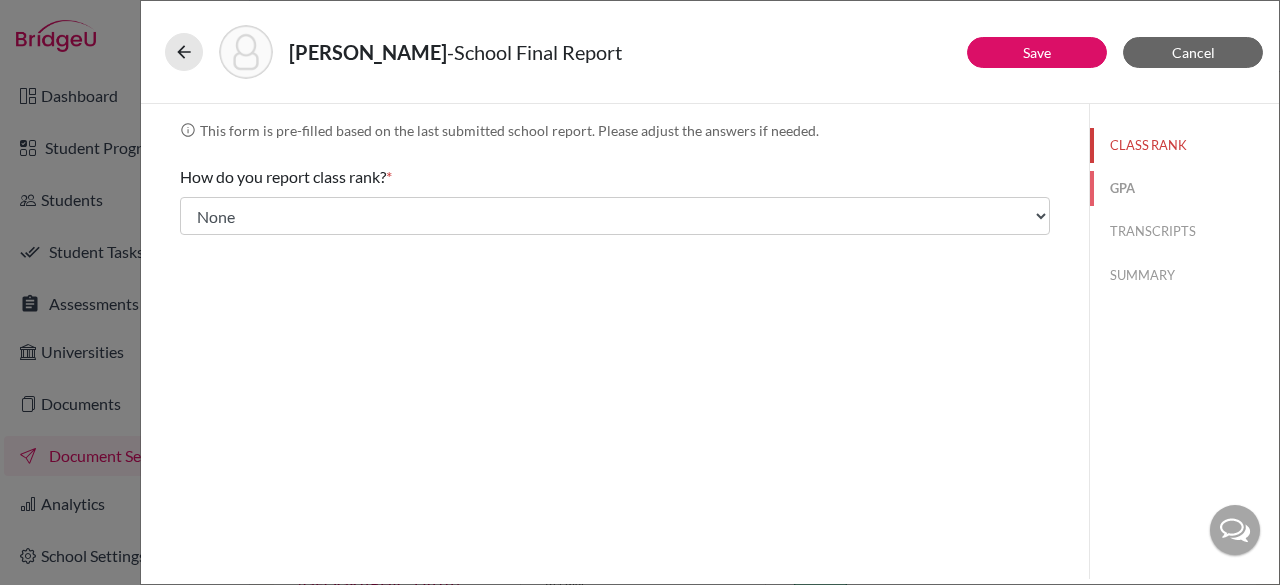click on "GPA" at bounding box center (1184, 188) 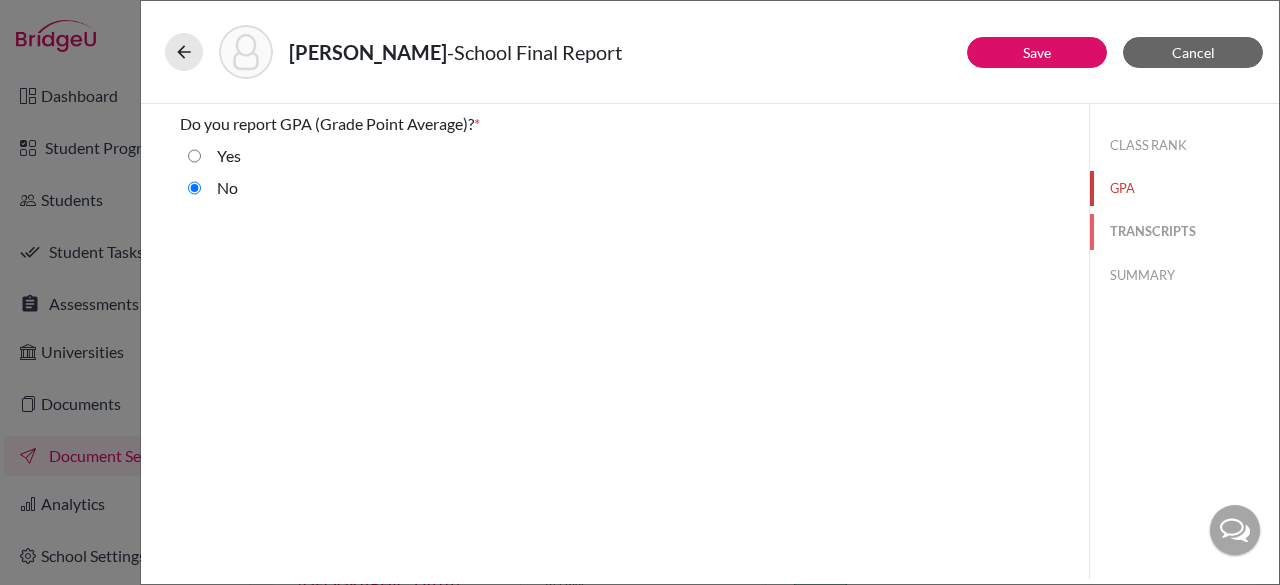 click on "TRANSCRIPTS" at bounding box center (1184, 231) 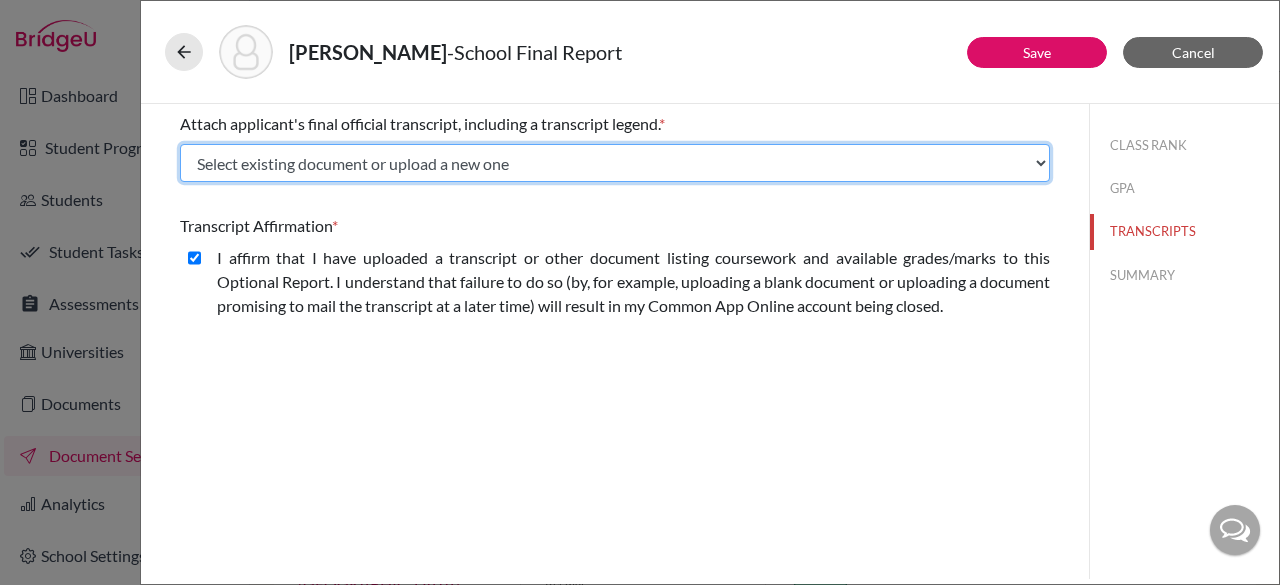 click on "Select existing document or upload a new one Gr 9-10 Transcript ECA Report ECA Awards Transcript and PG OFS Transcript Final Upload New File" 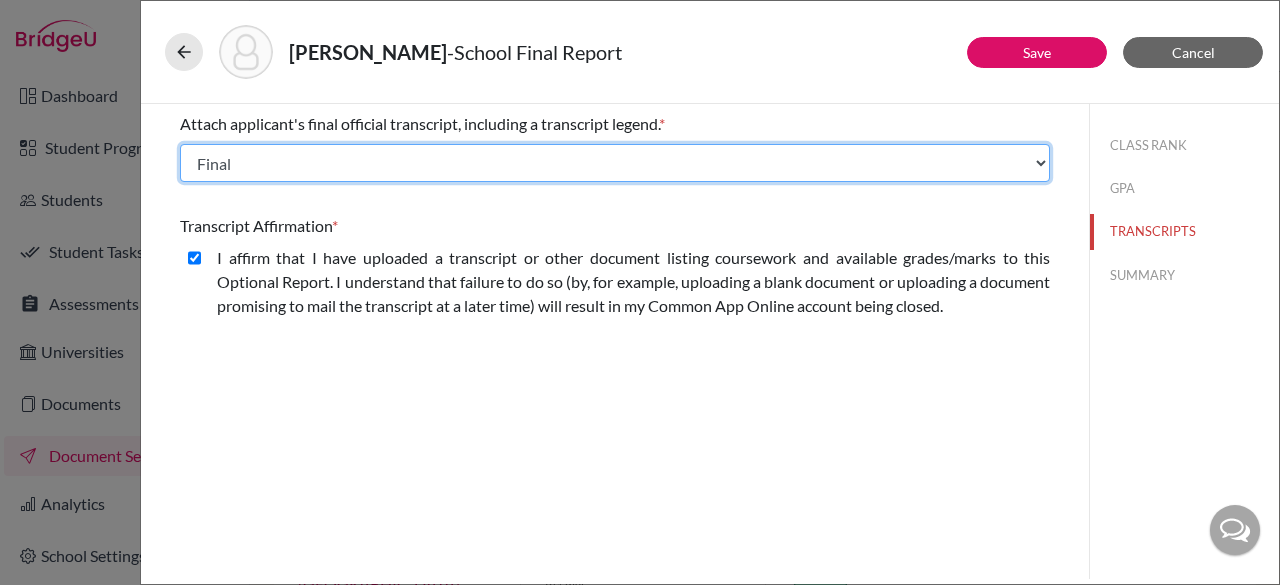 click on "Select existing document or upload a new one Gr 9-10 Transcript ECA Report ECA Awards Transcript and PG OFS Transcript Final Upload New File" 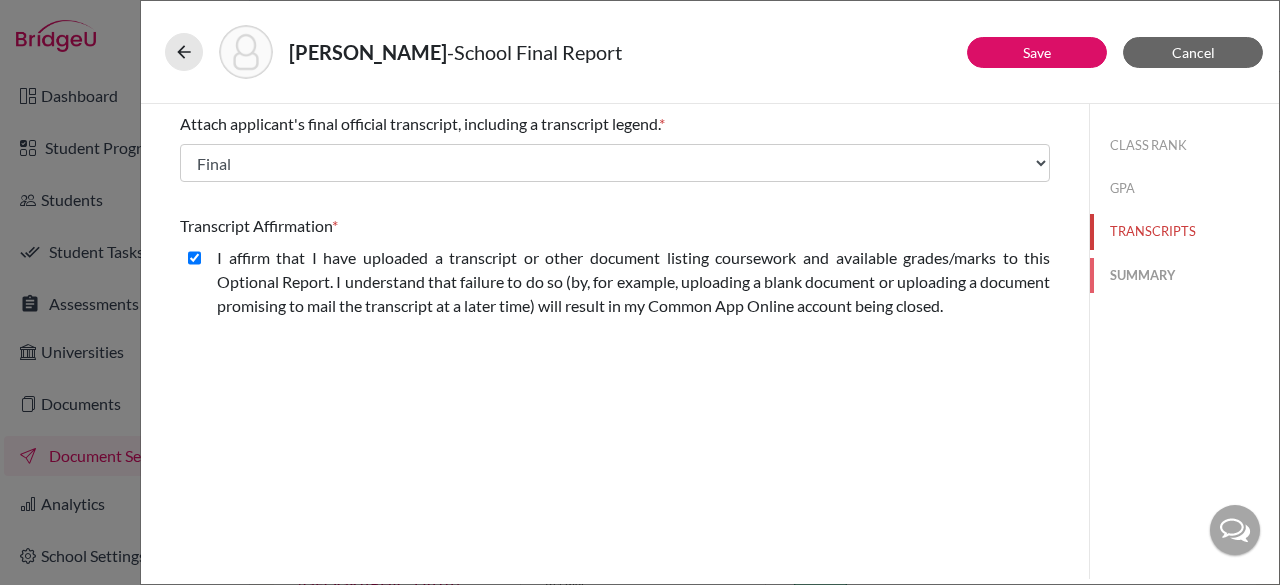 click on "SUMMARY" at bounding box center (1184, 275) 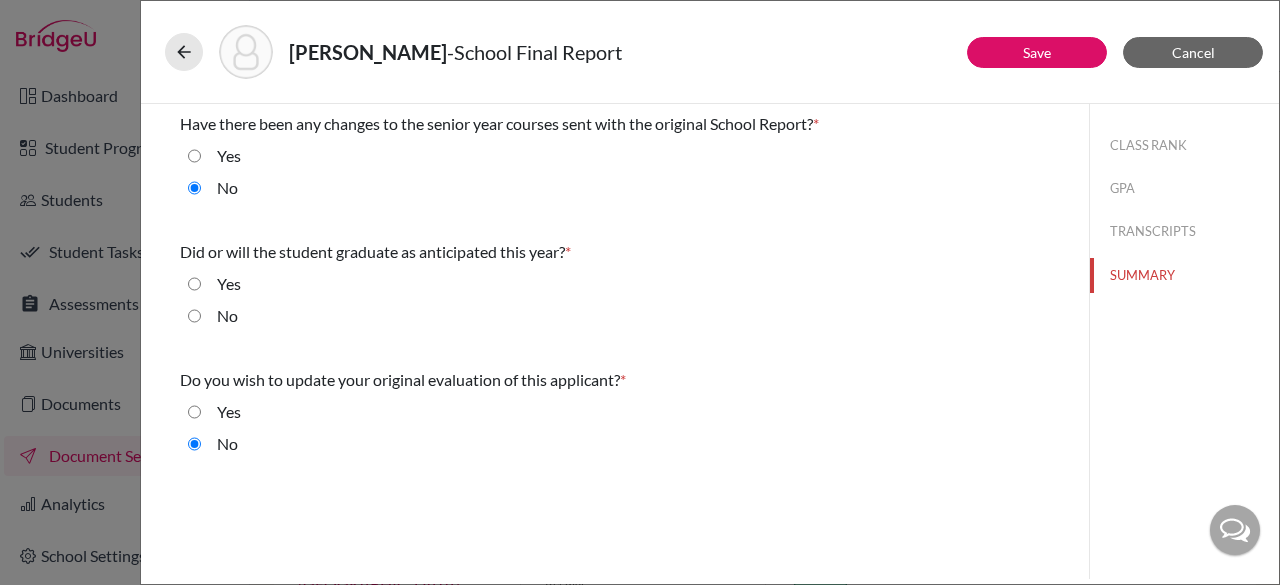 click on "Yes" at bounding box center [194, 284] 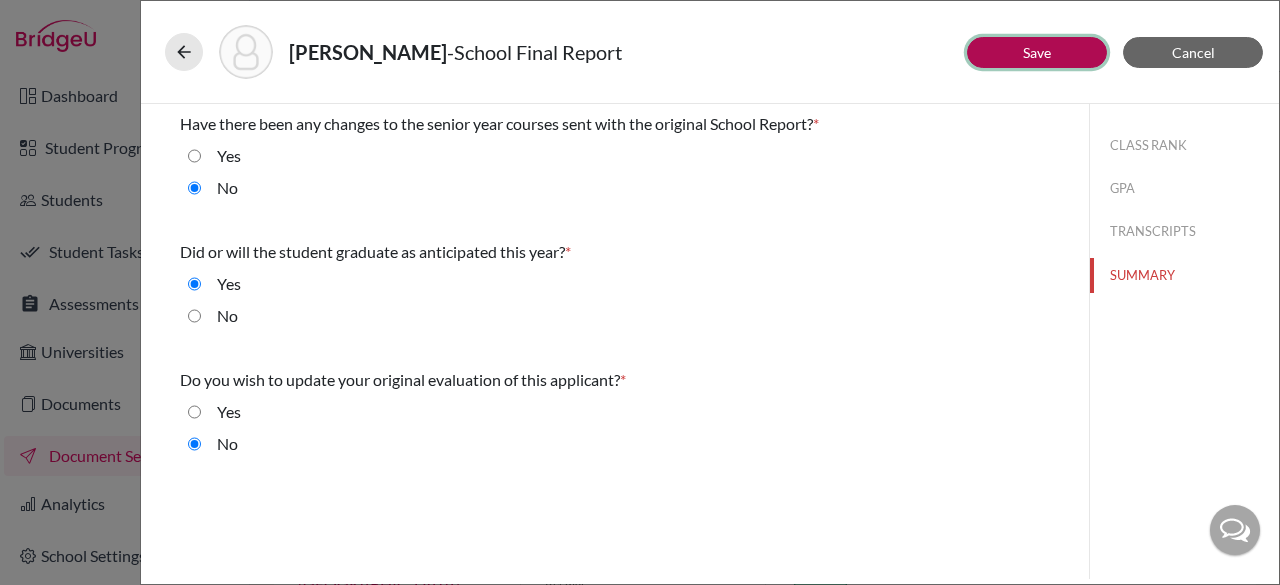 click on "Save" at bounding box center [1037, 52] 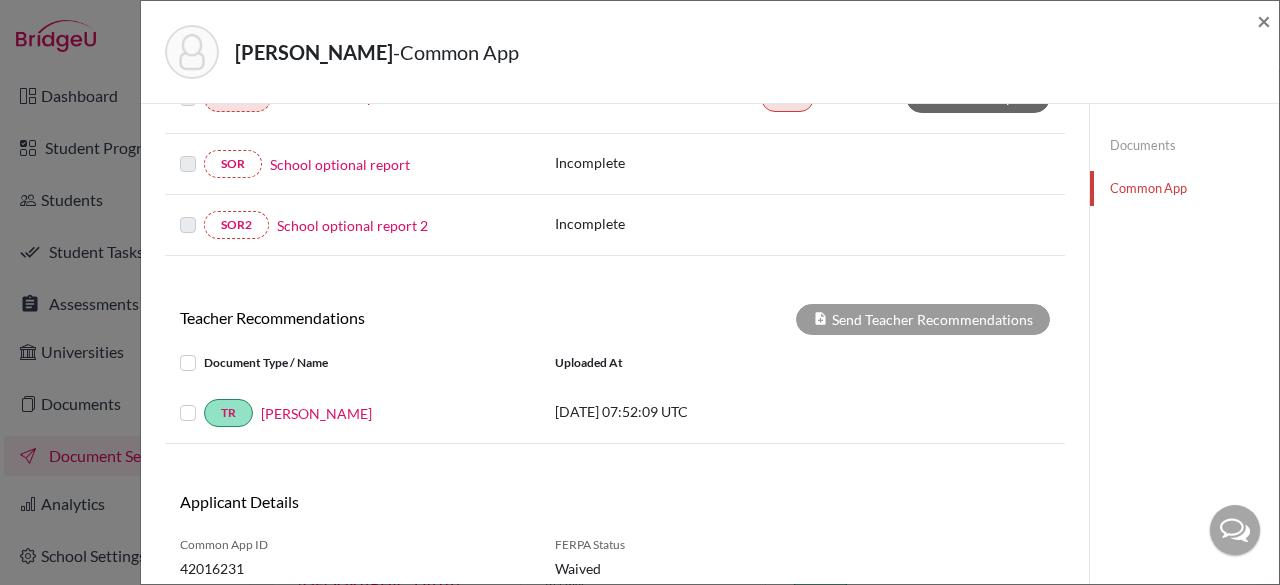 scroll, scrollTop: 478, scrollLeft: 0, axis: vertical 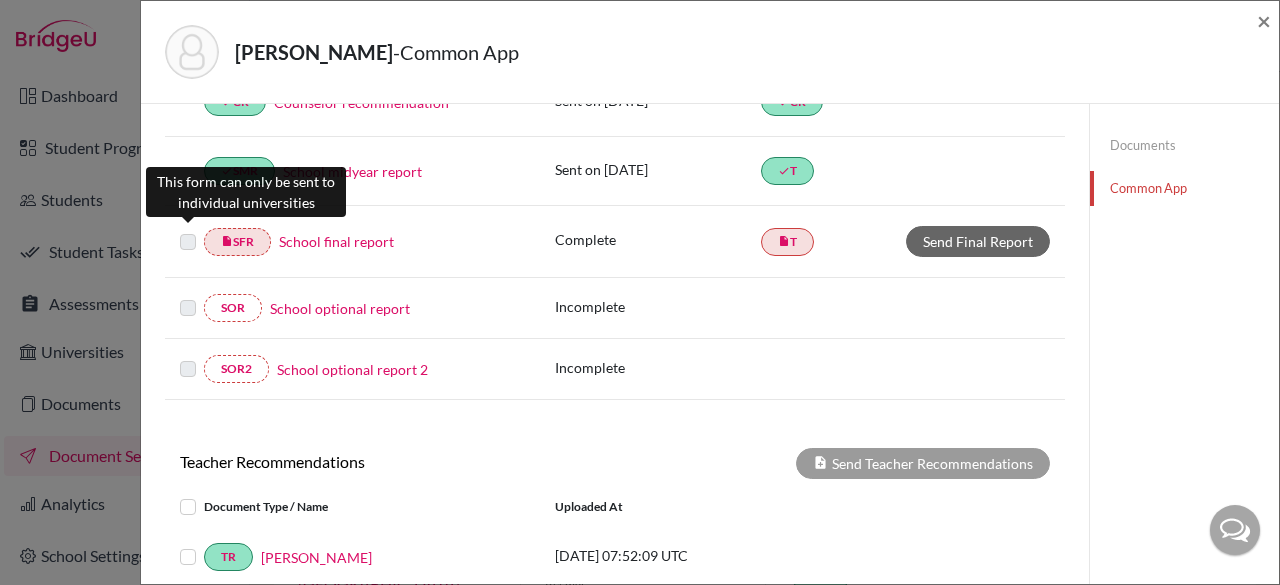 click at bounding box center (188, 230) 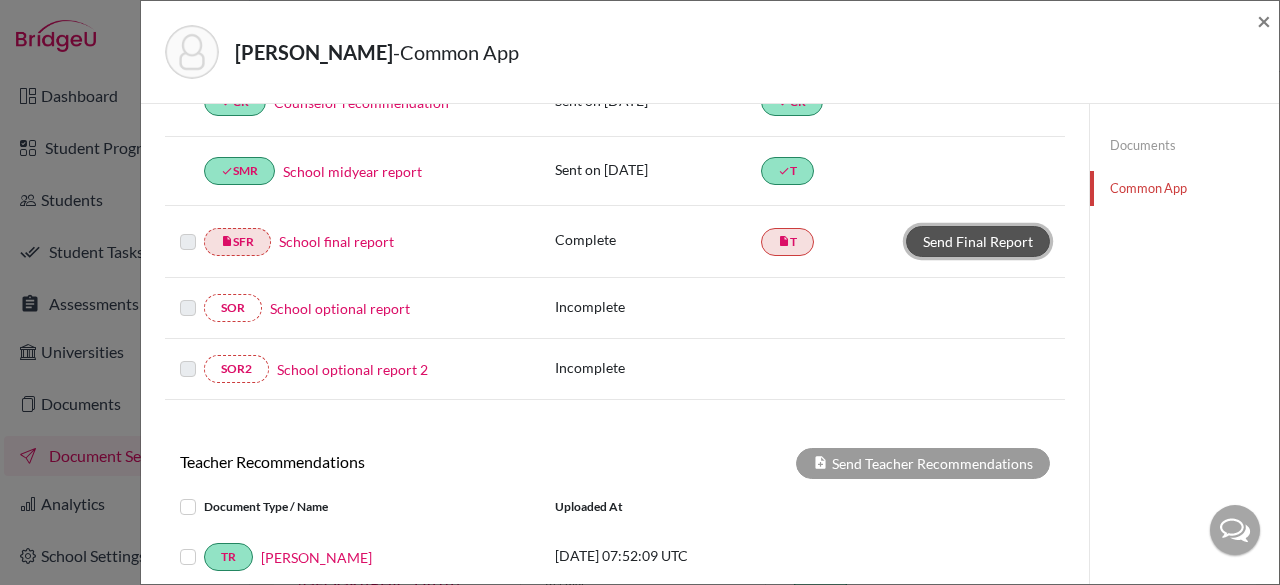 click on "Send Final Report" at bounding box center (978, 241) 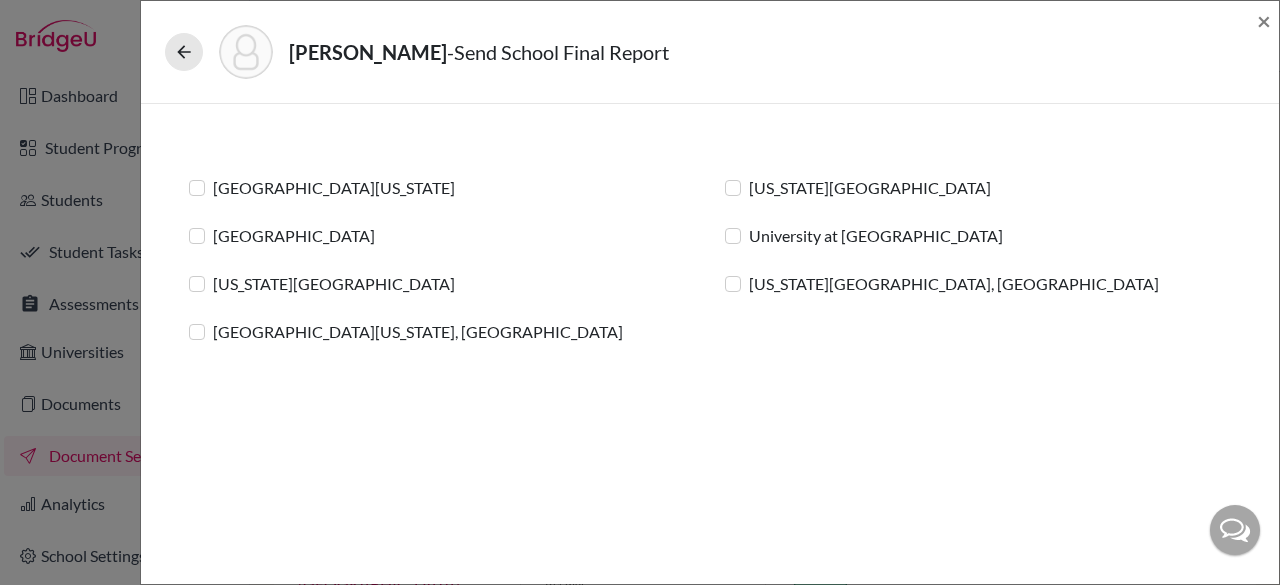 click on "[US_STATE][GEOGRAPHIC_DATA]" at bounding box center [870, 188] 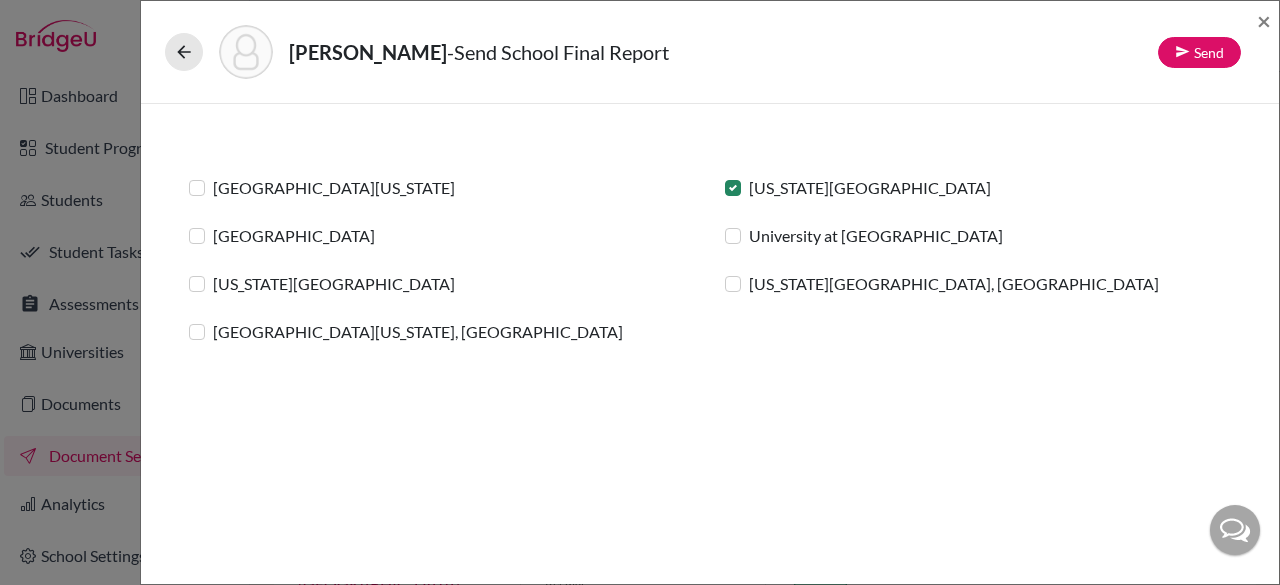 click on "University at [GEOGRAPHIC_DATA]" at bounding box center (876, 236) 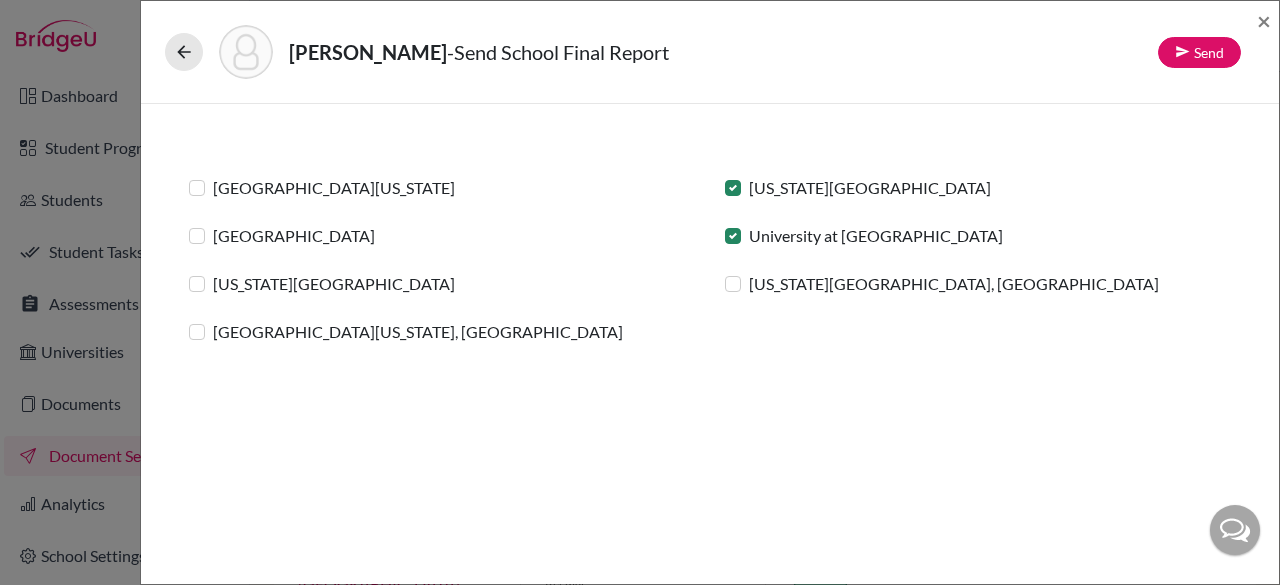 click on "[US_STATE][GEOGRAPHIC_DATA], [GEOGRAPHIC_DATA]" at bounding box center [954, 284] 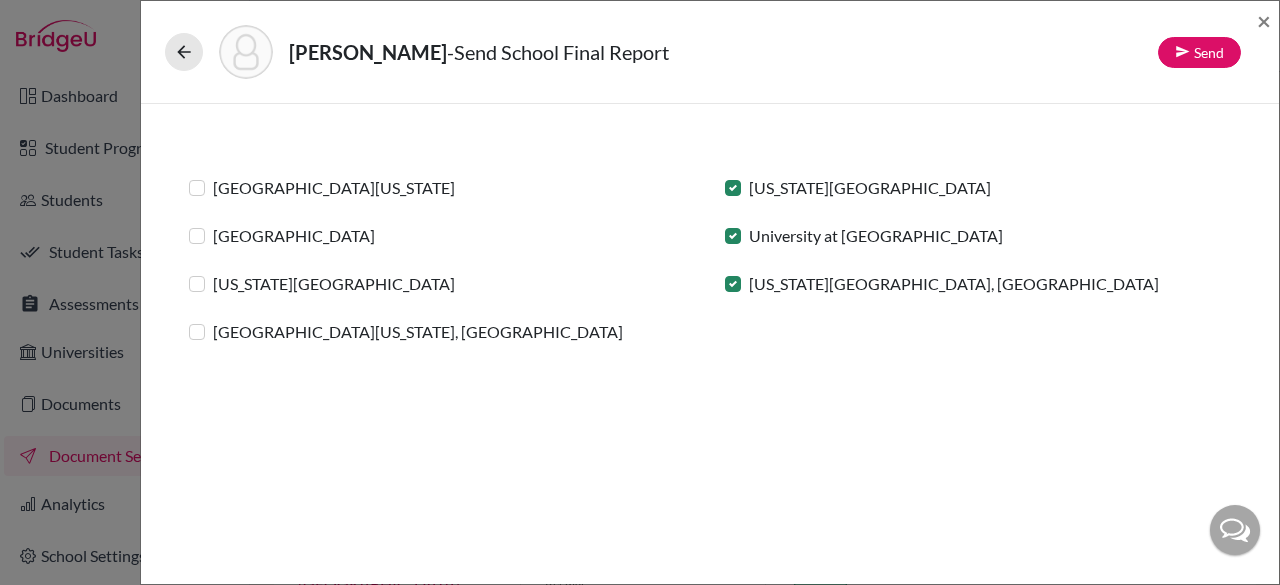 click on "[GEOGRAPHIC_DATA][US_STATE]" at bounding box center [334, 188] 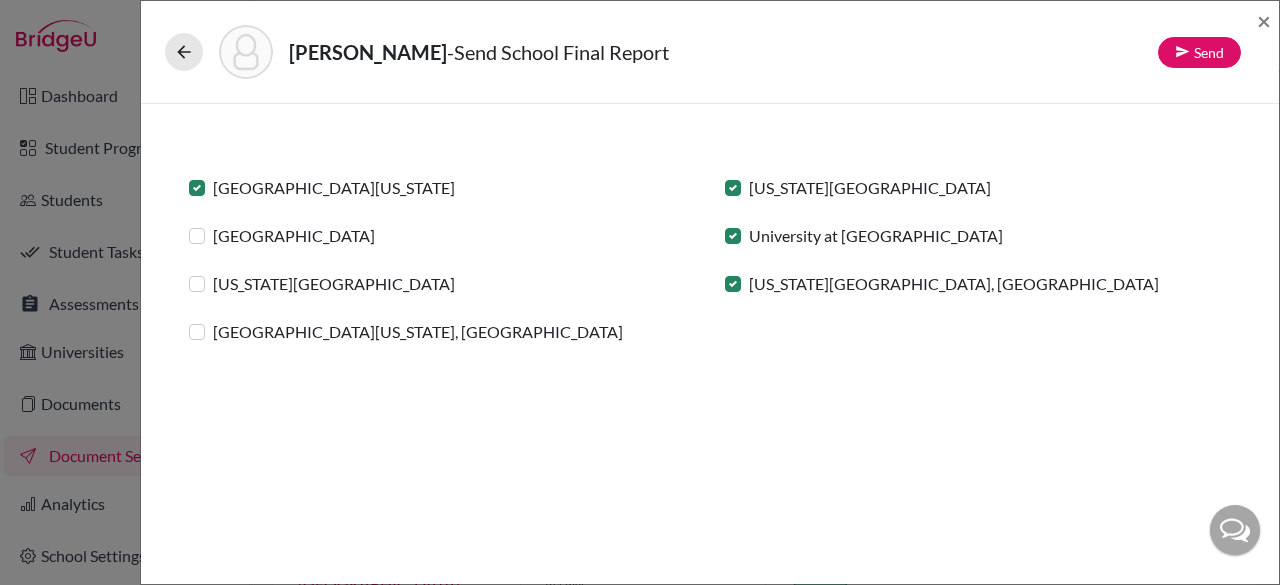 click on "[GEOGRAPHIC_DATA]" at bounding box center (294, 236) 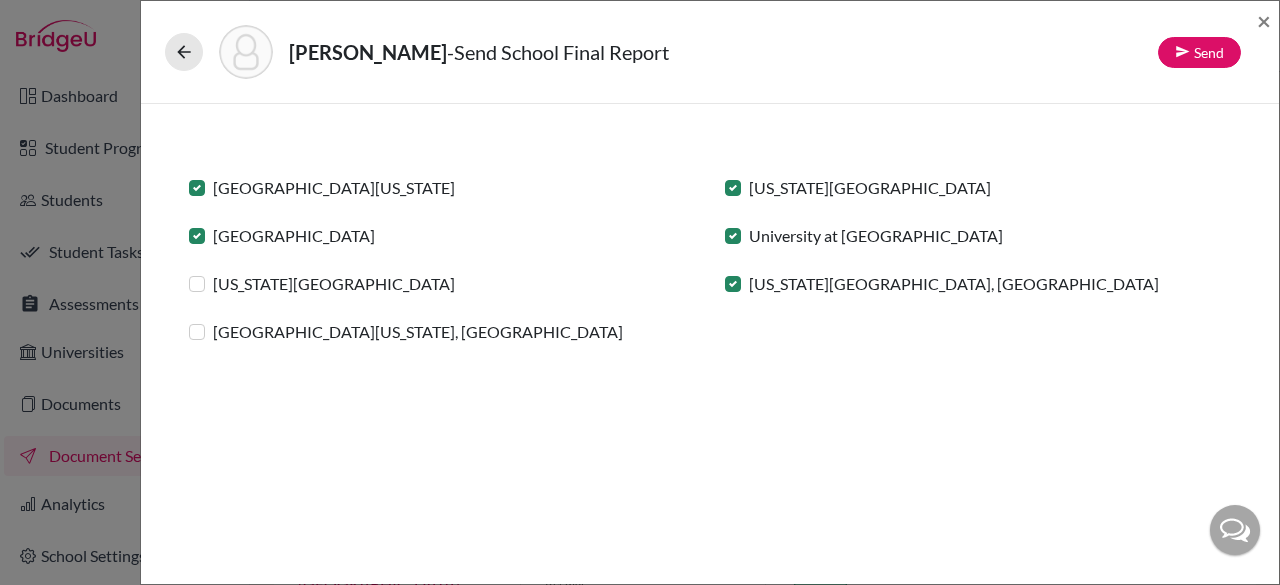click on "[GEOGRAPHIC_DATA][US_STATE], [GEOGRAPHIC_DATA]" 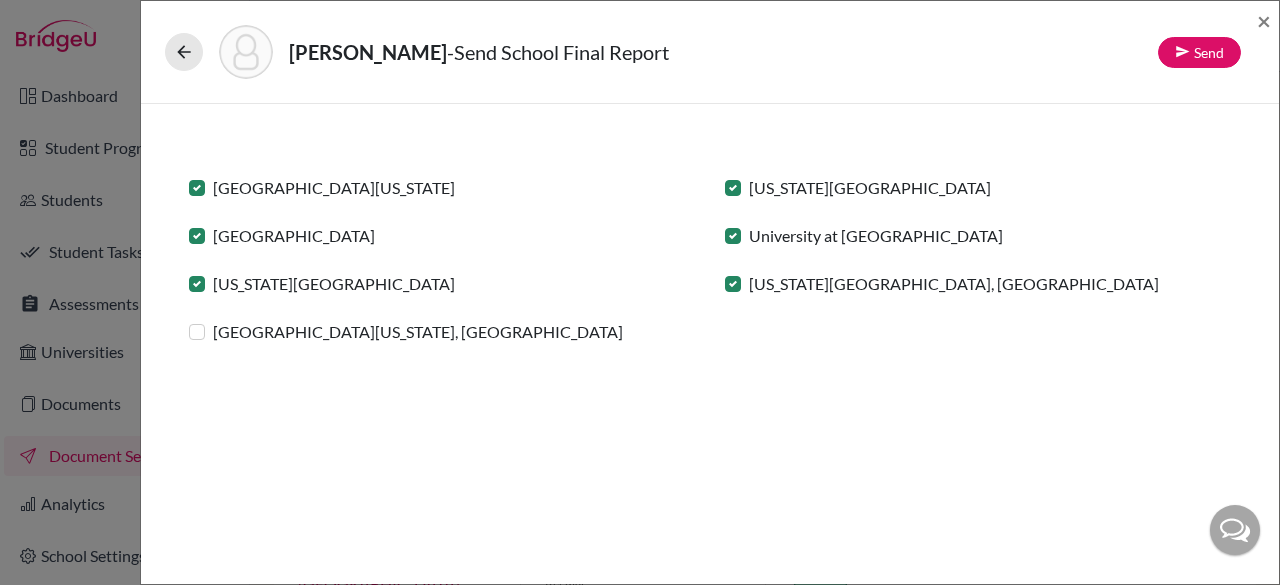 click on "[GEOGRAPHIC_DATA][US_STATE] [US_STATE][GEOGRAPHIC_DATA] [GEOGRAPHIC_DATA] at [GEOGRAPHIC_DATA][US_STATE] [US_STATE][GEOGRAPHIC_DATA], [GEOGRAPHIC_DATA][US_STATE], [GEOGRAPHIC_DATA]" at bounding box center (710, 396) 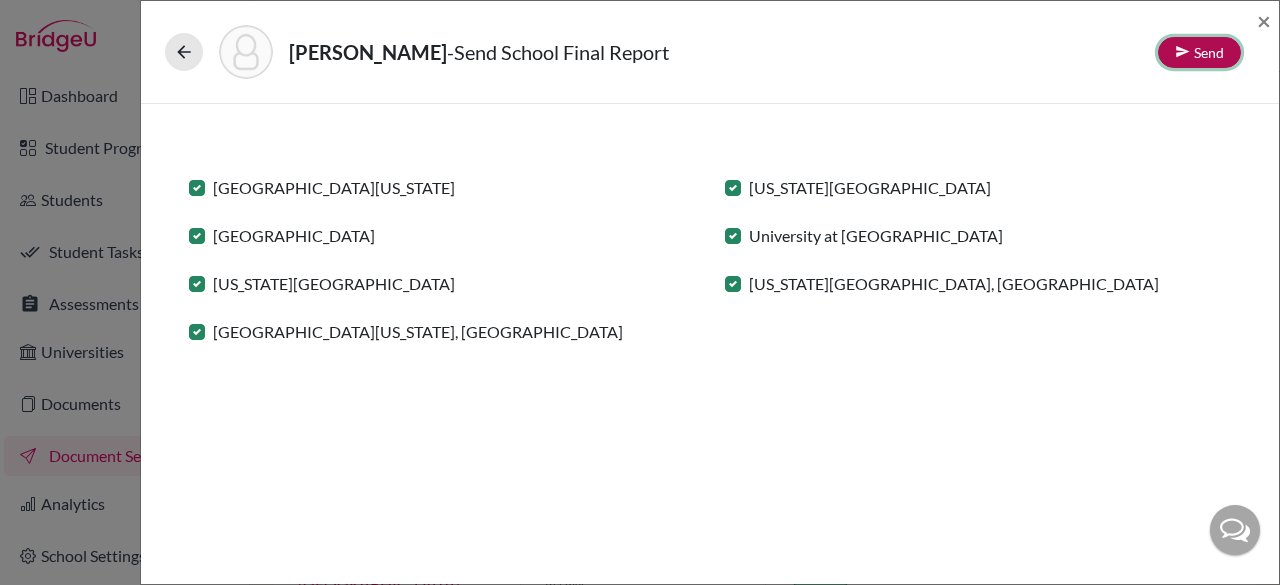 click on "Send" 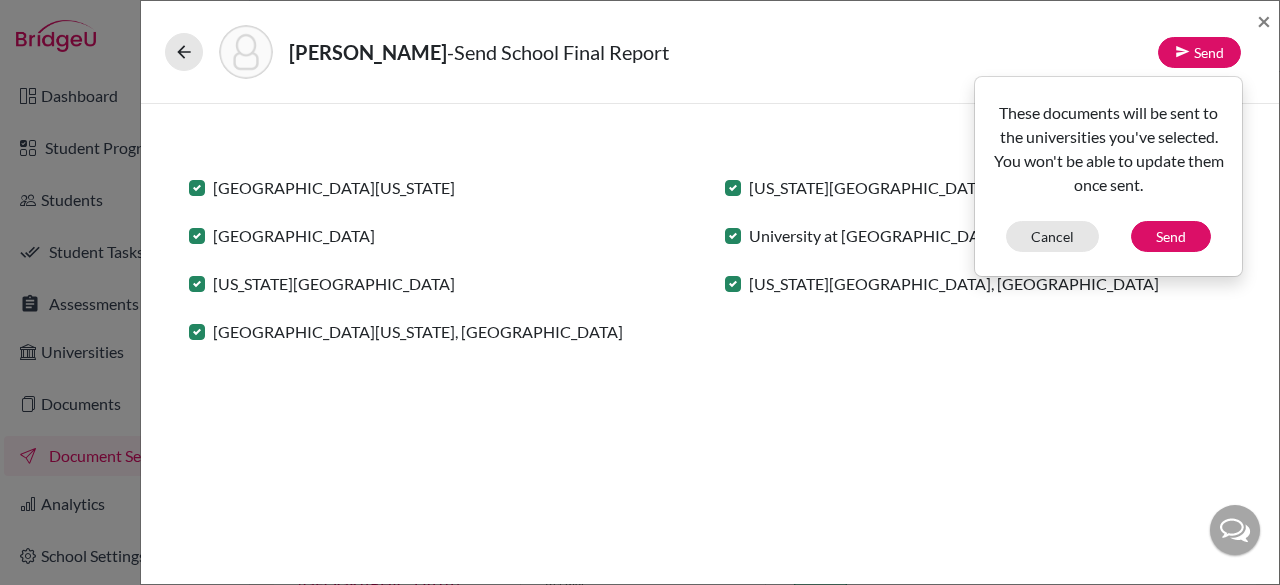 click on "These documents will be sent to the universities you've selected. You won't be able to update them once sent. Cancel Send" 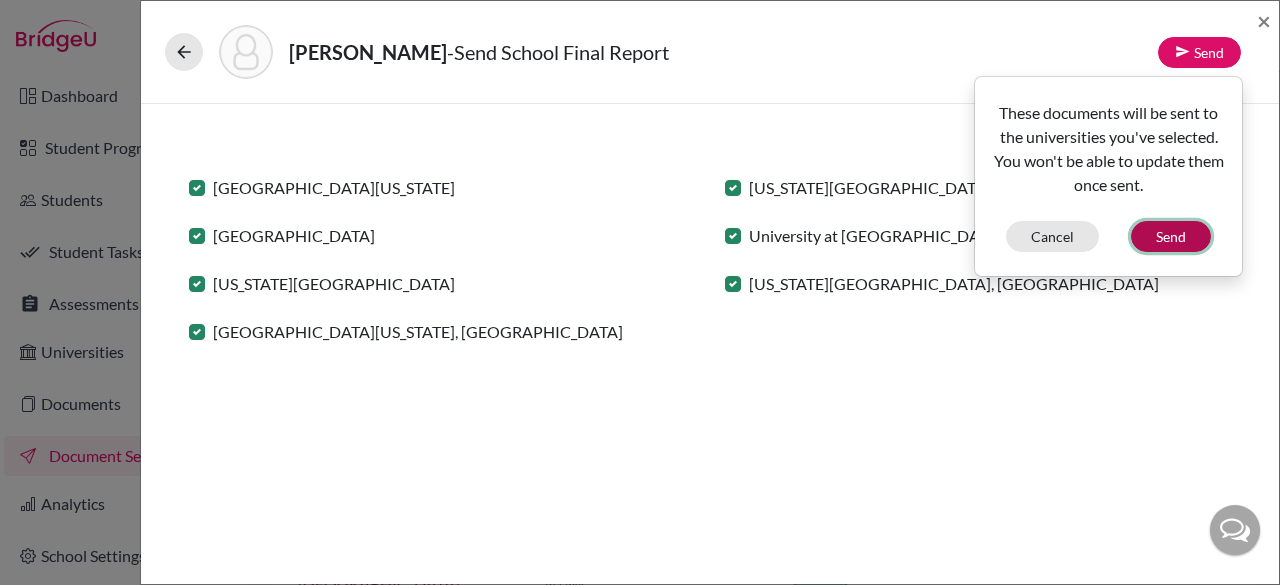 click on "Send" at bounding box center (1171, 236) 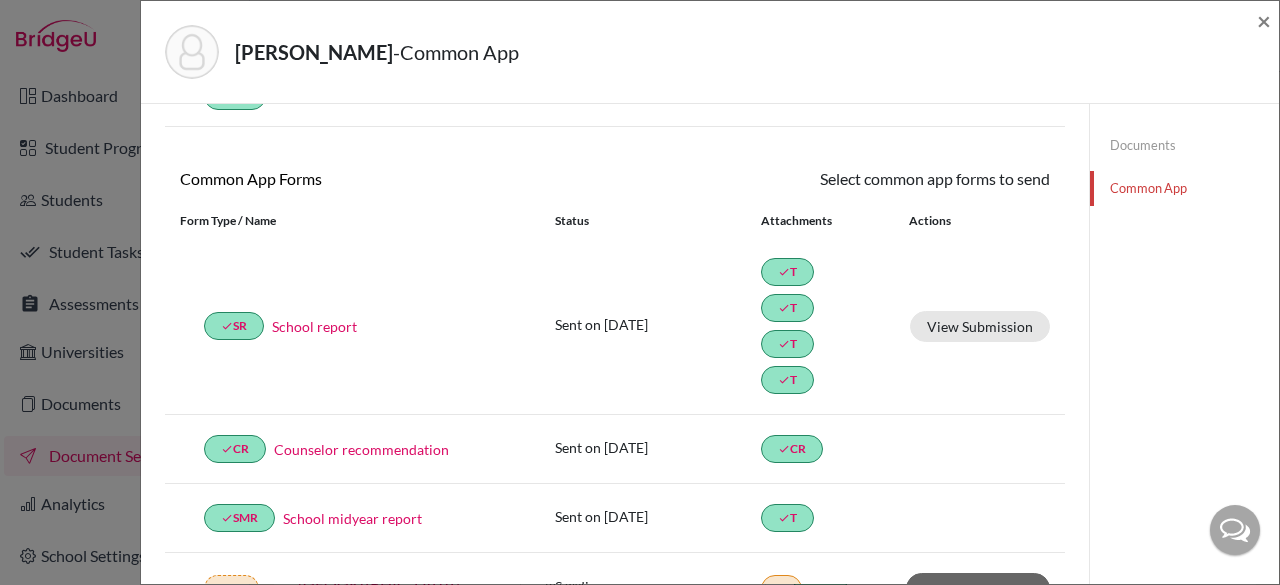 scroll, scrollTop: 0, scrollLeft: 0, axis: both 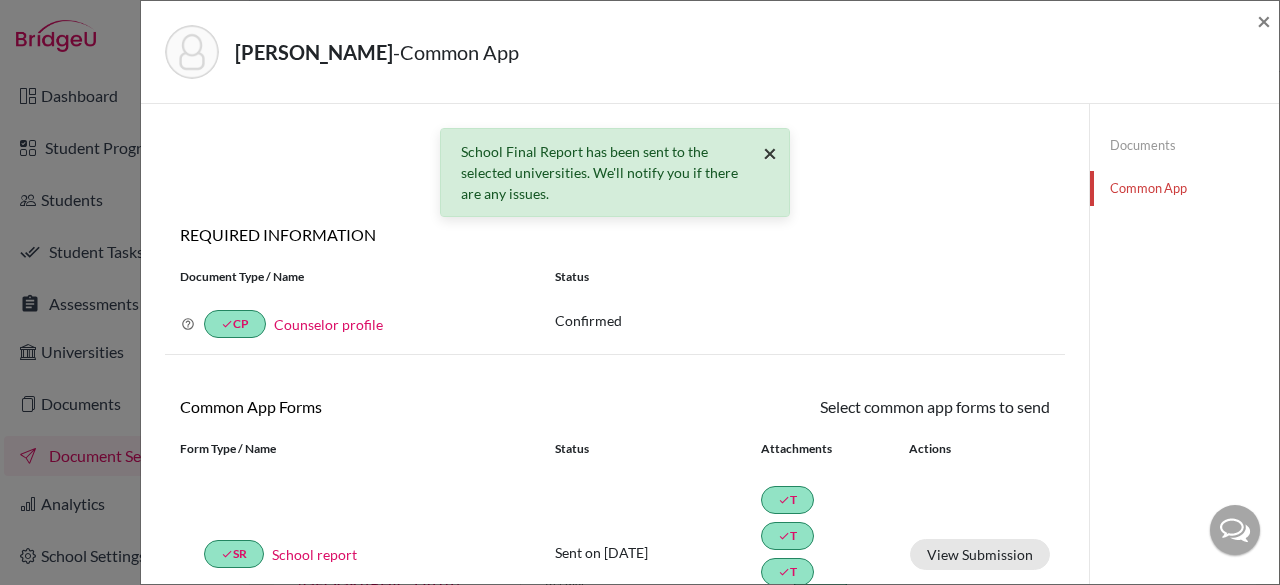 click on "×" at bounding box center (770, 152) 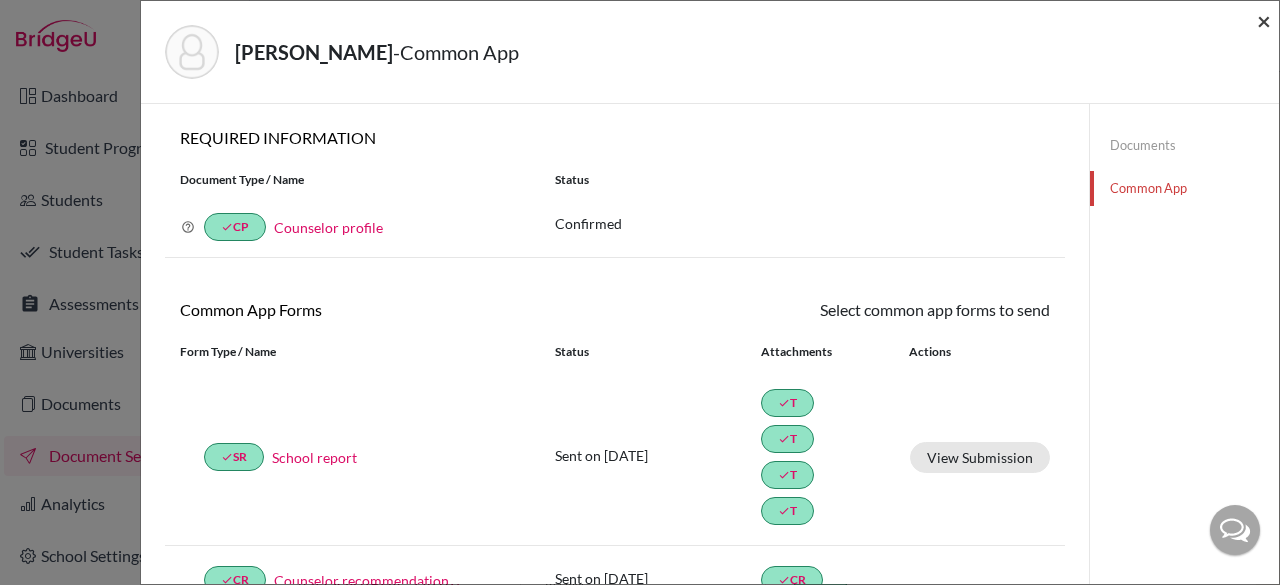 click on "×" at bounding box center [1264, 20] 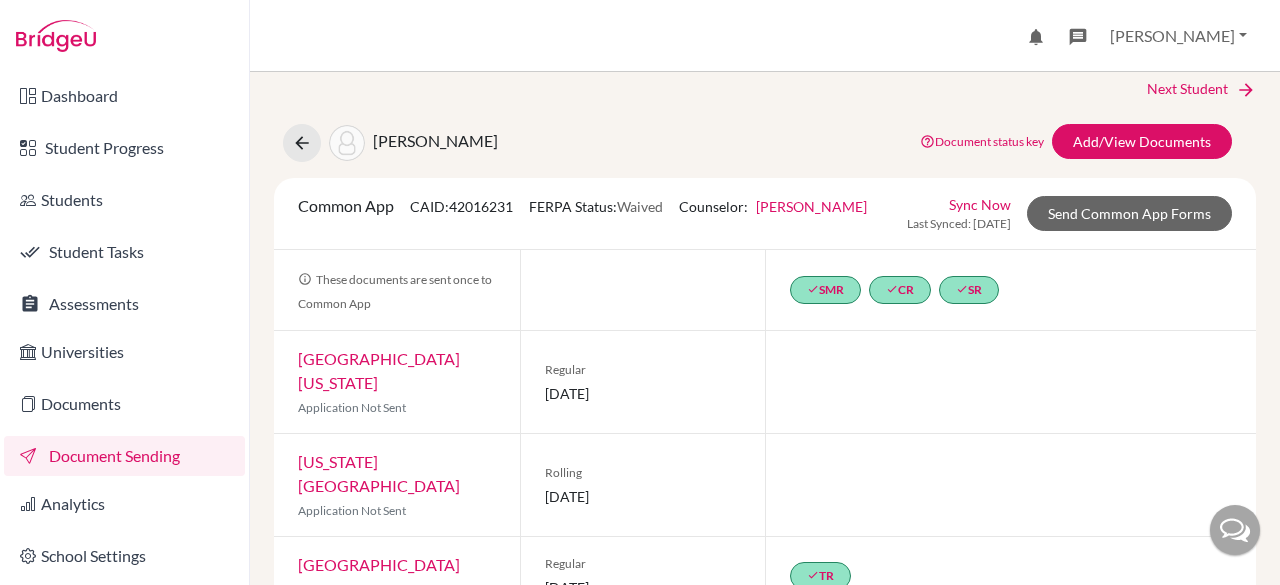 scroll, scrollTop: 0, scrollLeft: 0, axis: both 